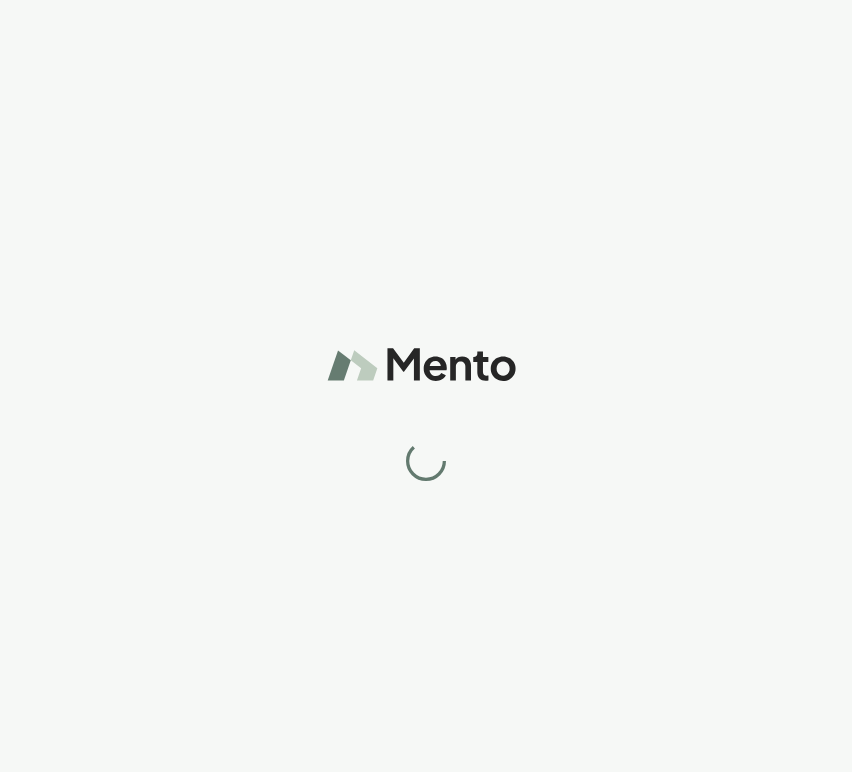 scroll, scrollTop: 0, scrollLeft: 0, axis: both 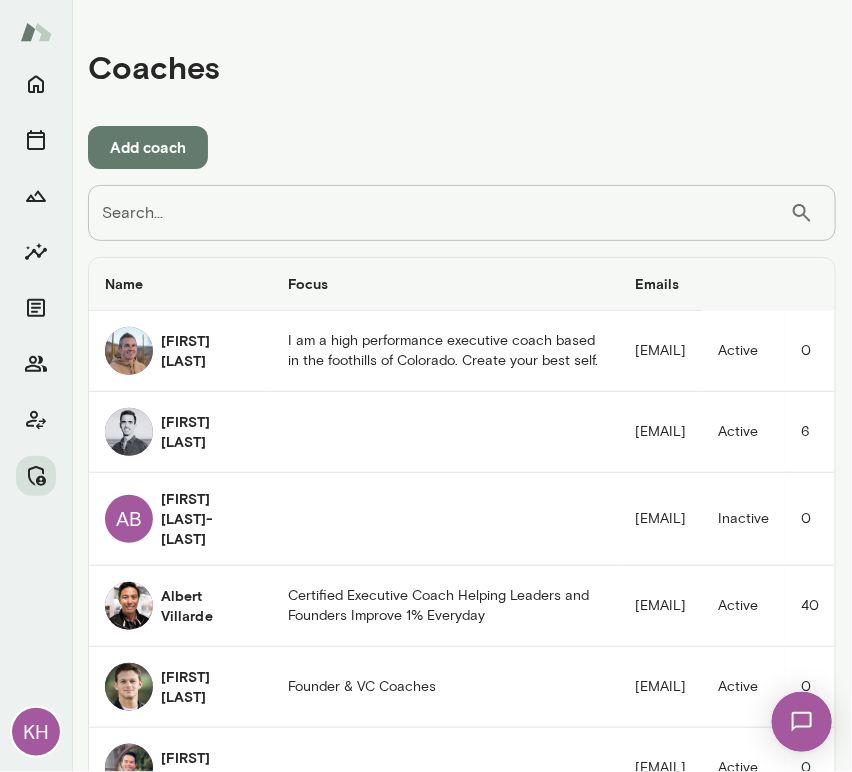 click on "Search..." at bounding box center [439, 213] 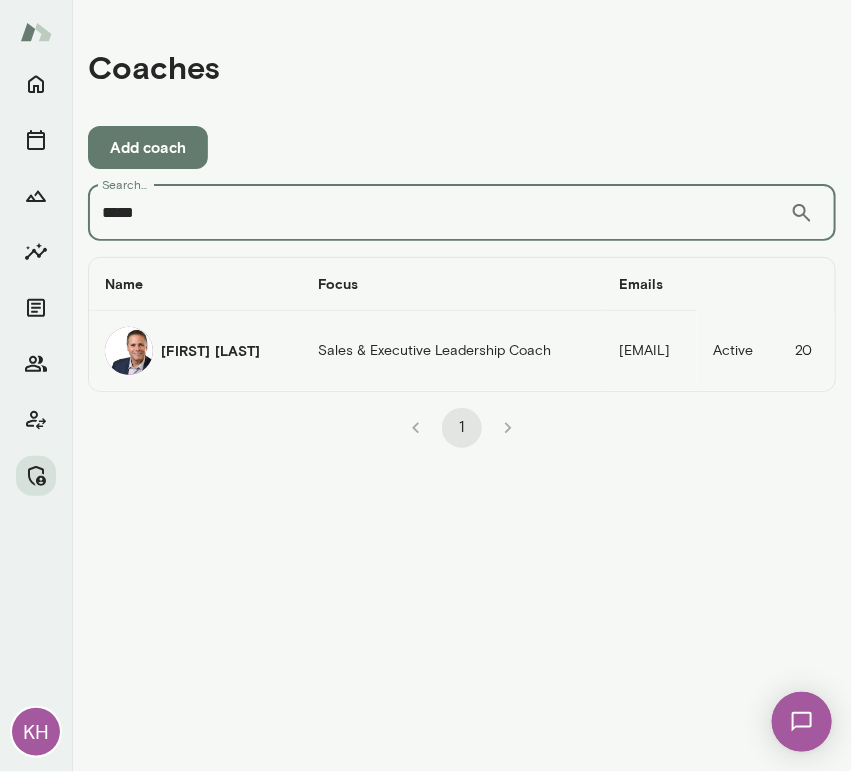 type on "*****" 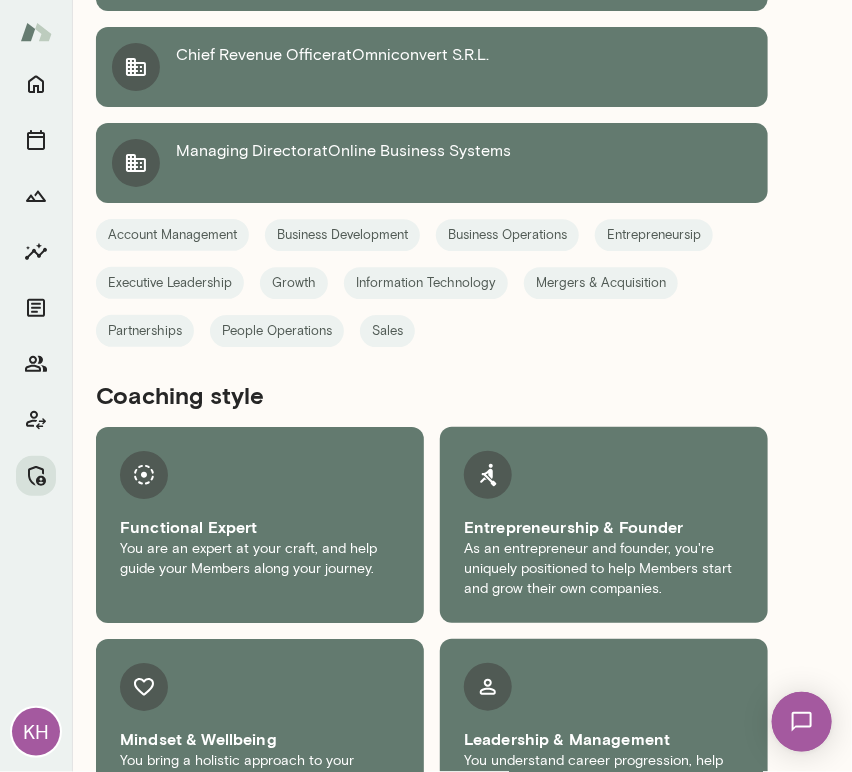 scroll, scrollTop: 1708, scrollLeft: 0, axis: vertical 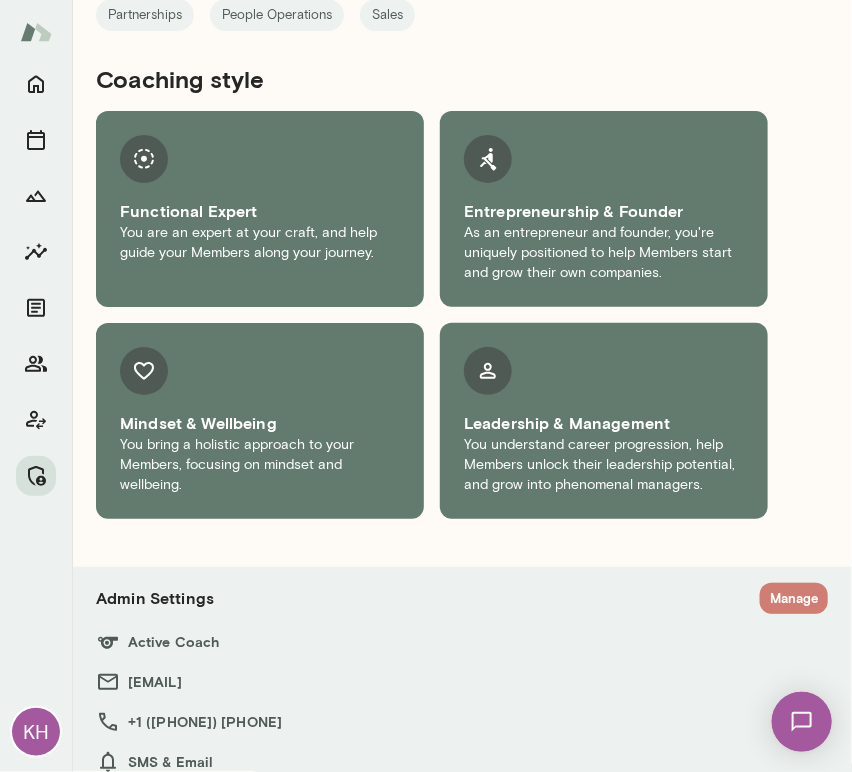 click on "Manage" at bounding box center (794, 598) 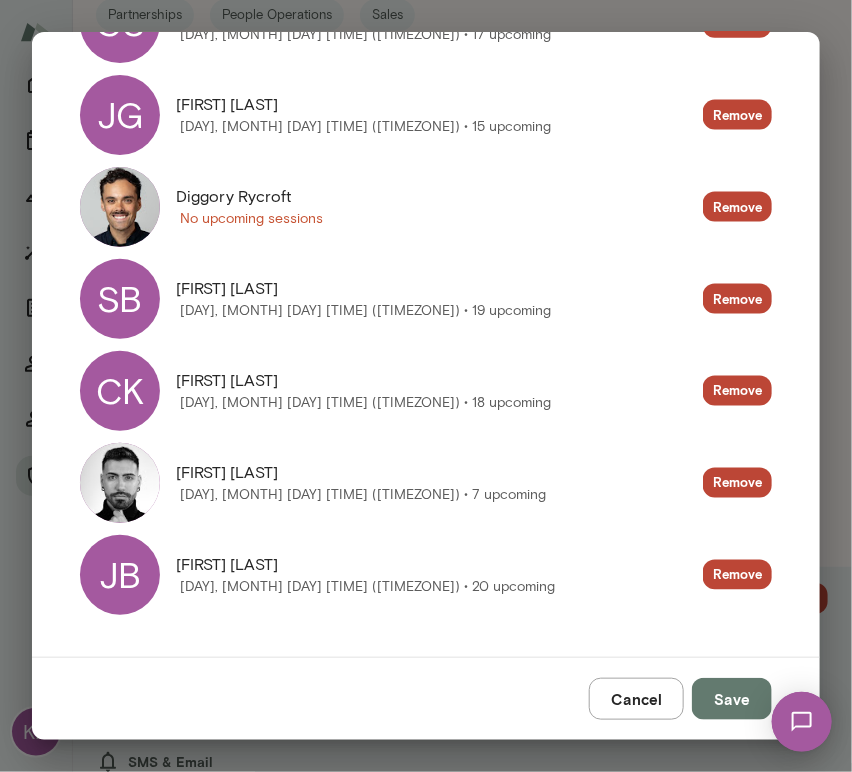 scroll, scrollTop: 674, scrollLeft: 0, axis: vertical 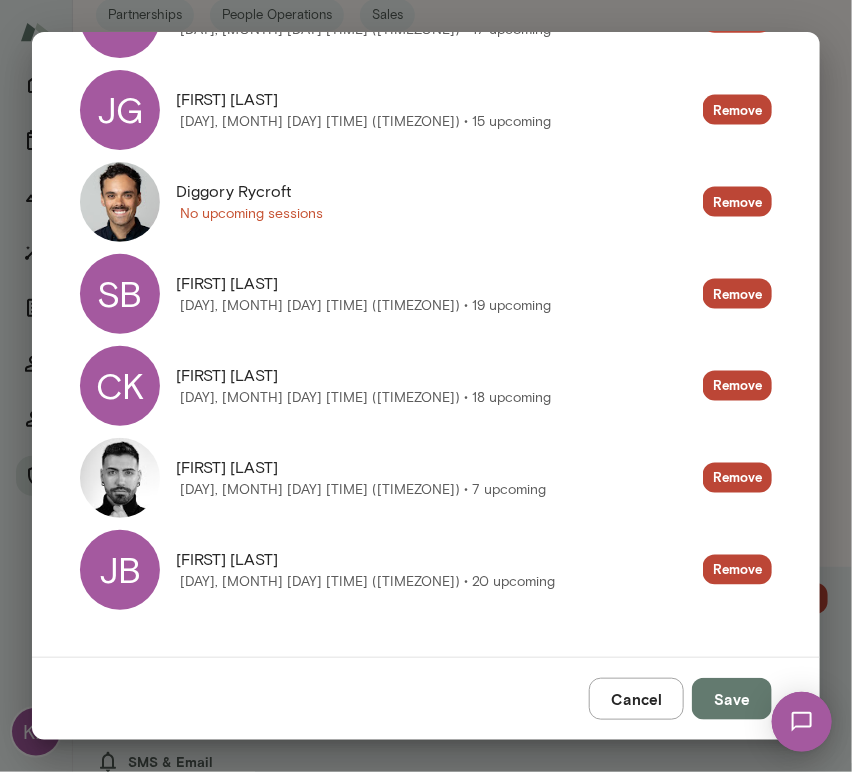 click on "JB" at bounding box center [120, 570] 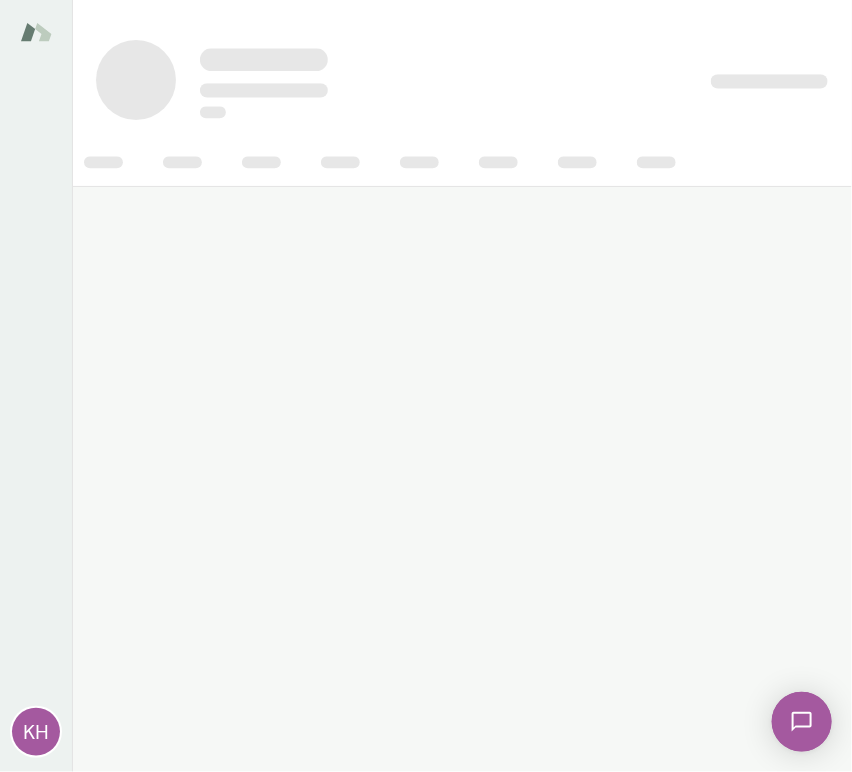 scroll, scrollTop: 0, scrollLeft: 0, axis: both 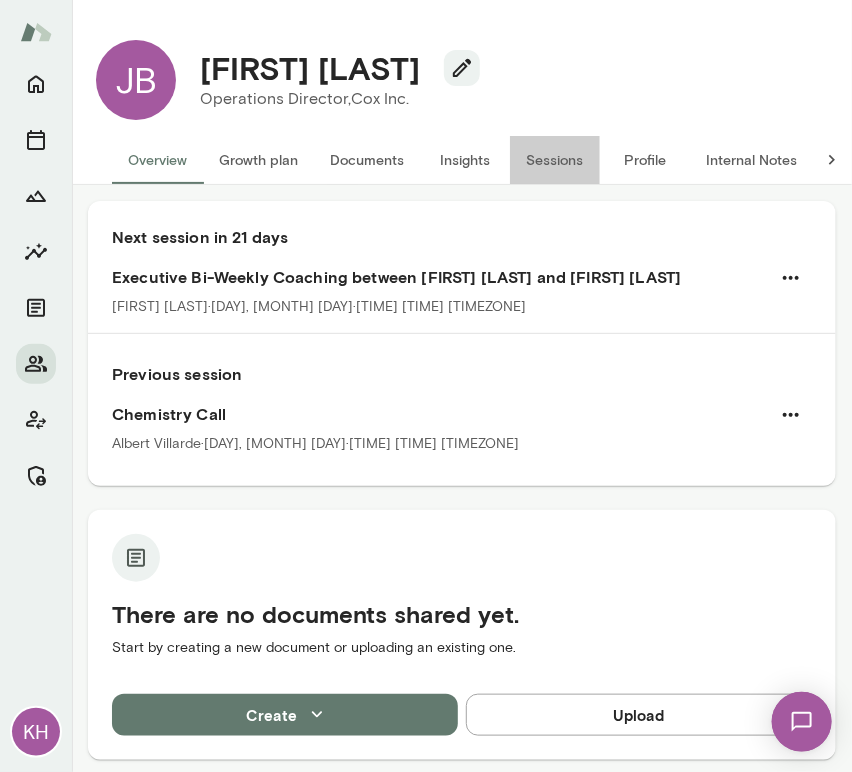 click on "Sessions" at bounding box center [555, 160] 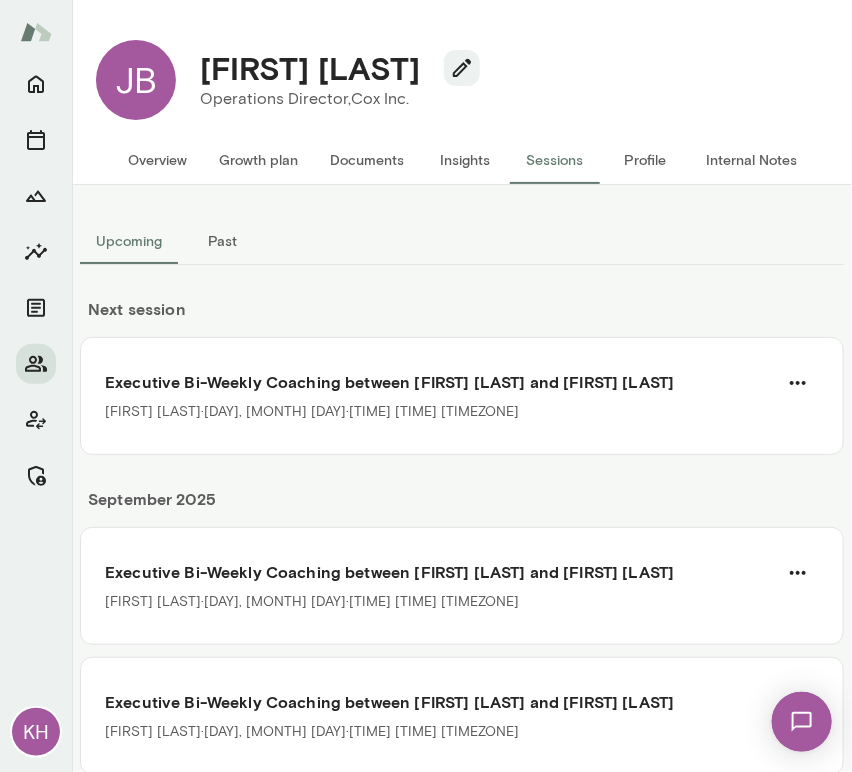 click on "Past" at bounding box center [223, 241] 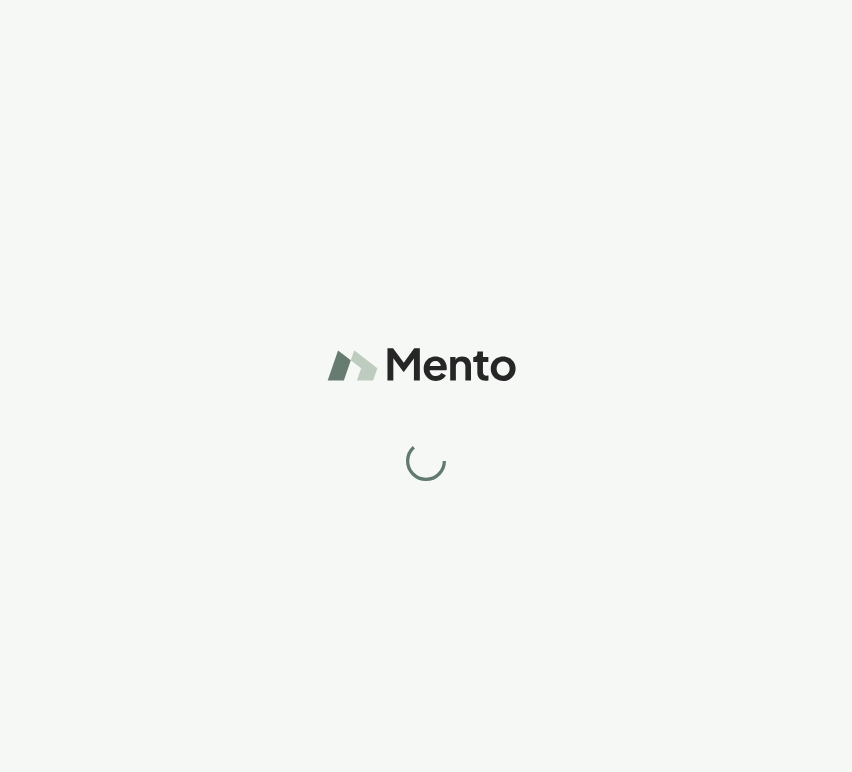 scroll, scrollTop: 0, scrollLeft: 0, axis: both 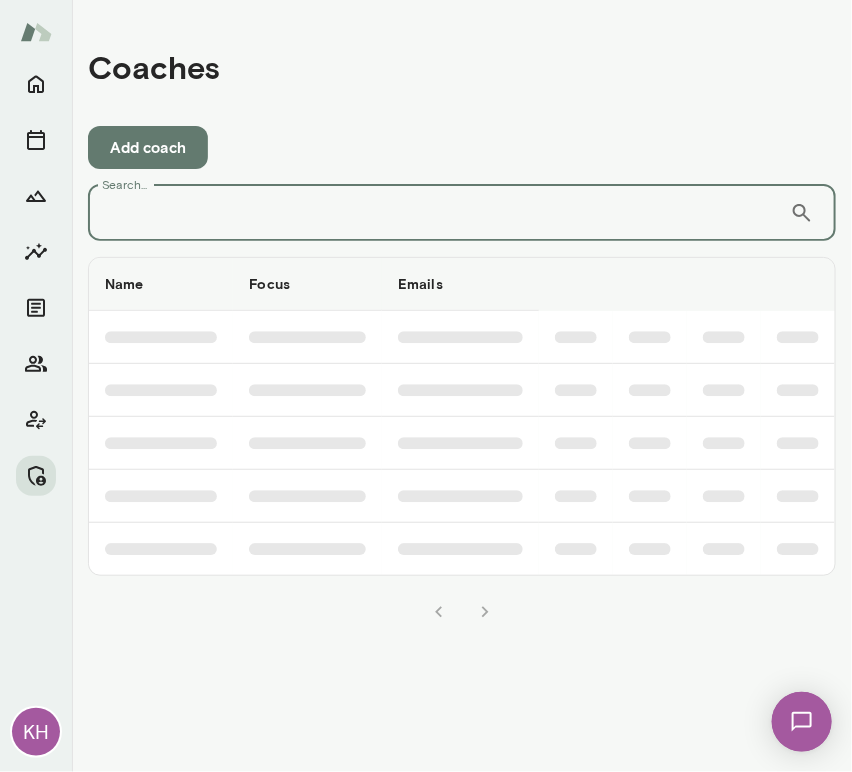 click on "Search..." at bounding box center [439, 213] 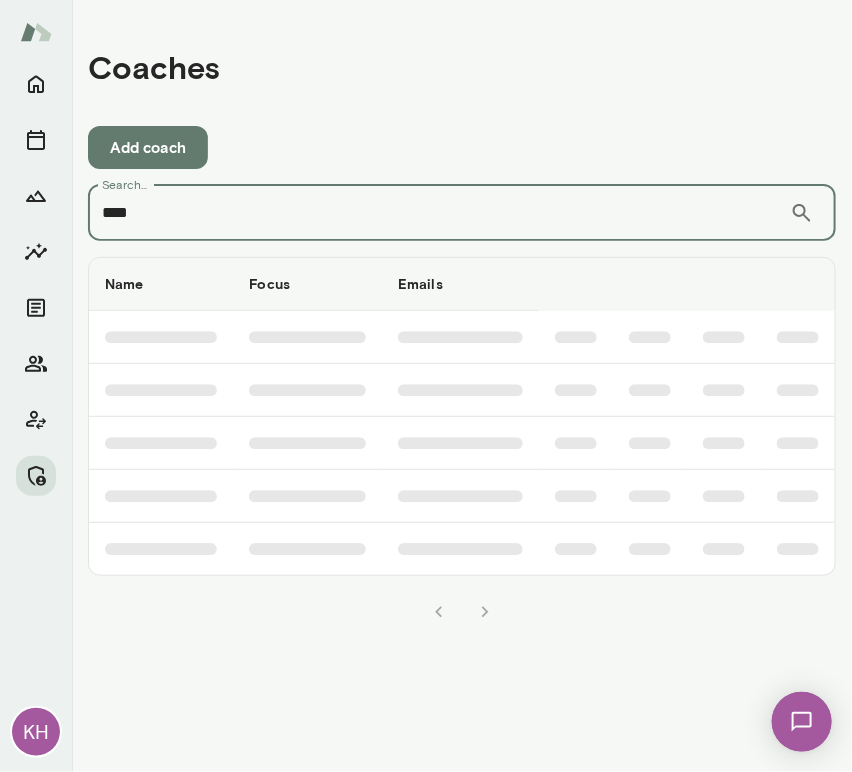 type on "****" 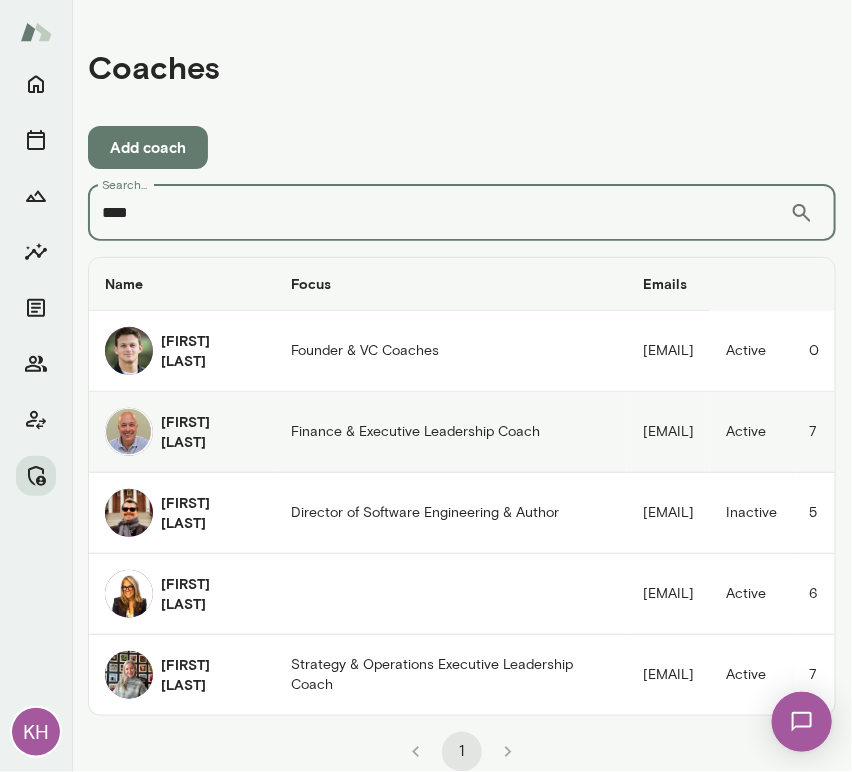 click on "[FIRST] [LAST]" at bounding box center [210, 432] 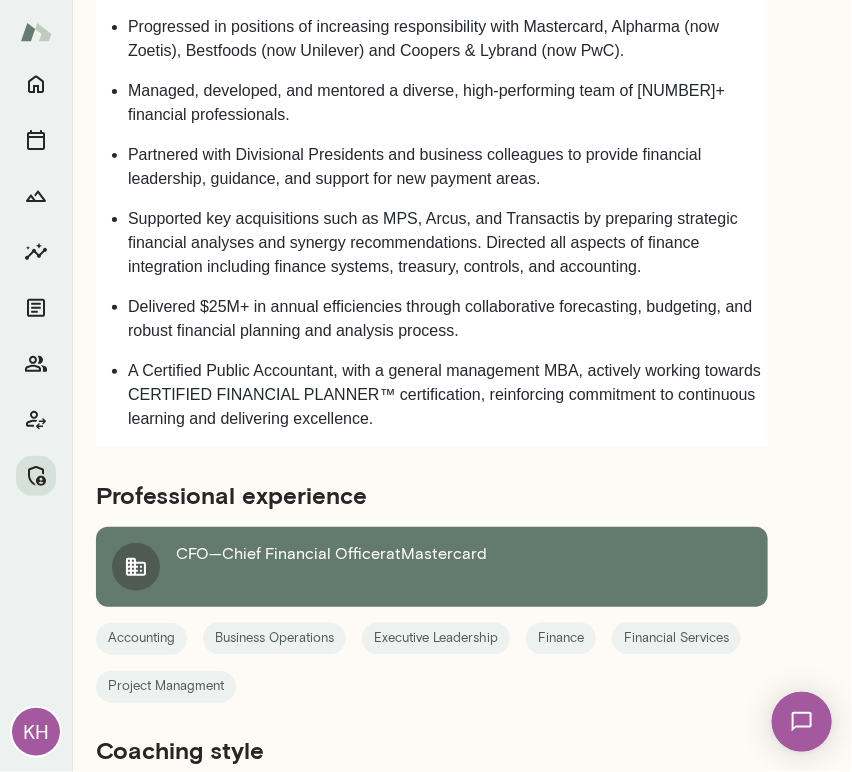 scroll, scrollTop: 1504, scrollLeft: 0, axis: vertical 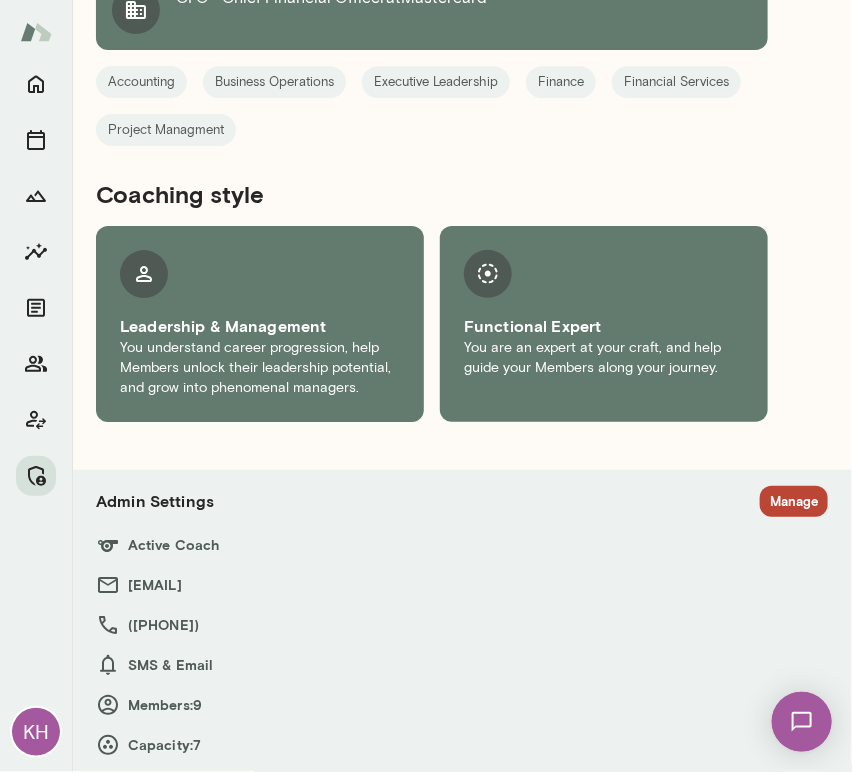 click on "Manage" at bounding box center (794, 501) 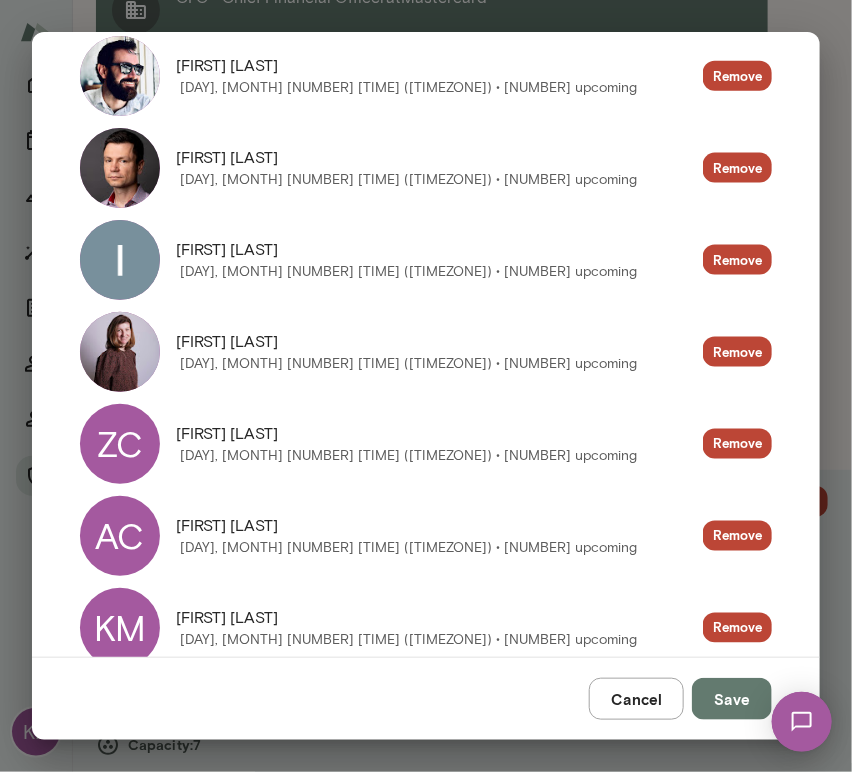 scroll, scrollTop: 606, scrollLeft: 0, axis: vertical 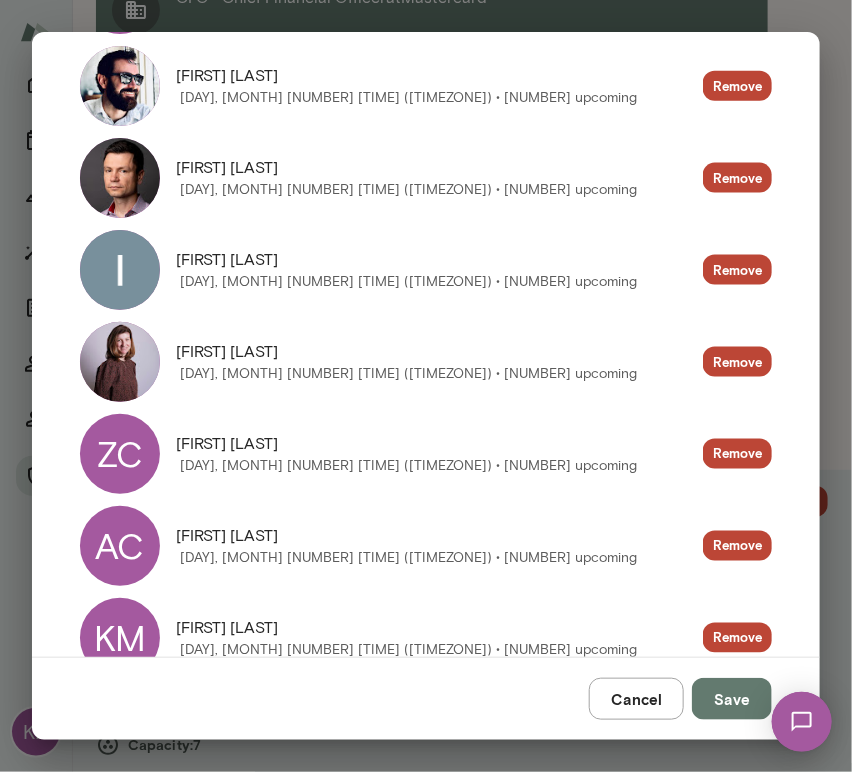 click at bounding box center (120, 178) 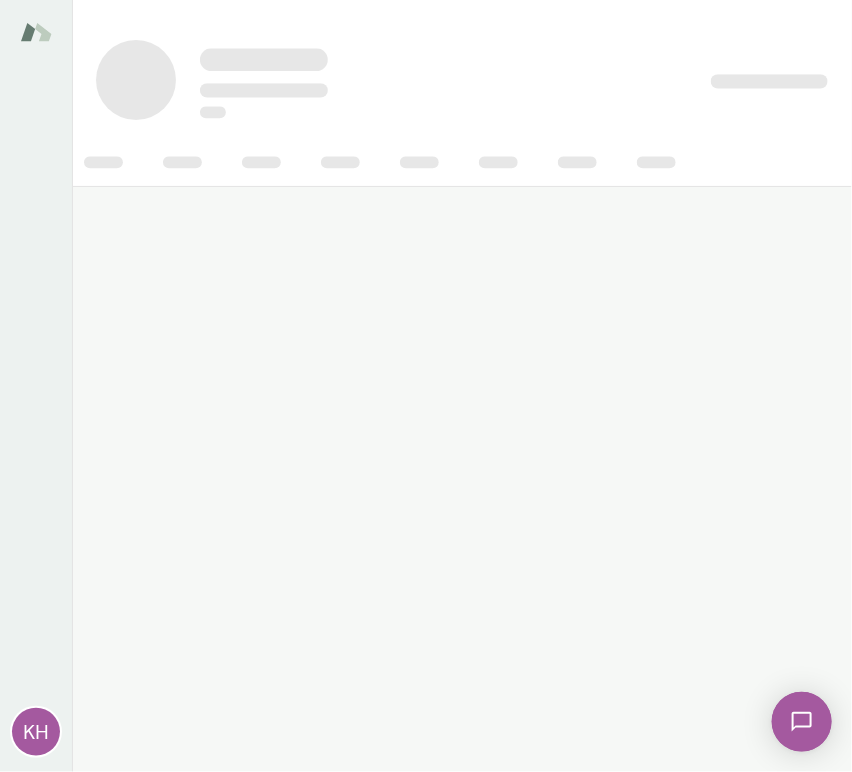 scroll, scrollTop: 0, scrollLeft: 0, axis: both 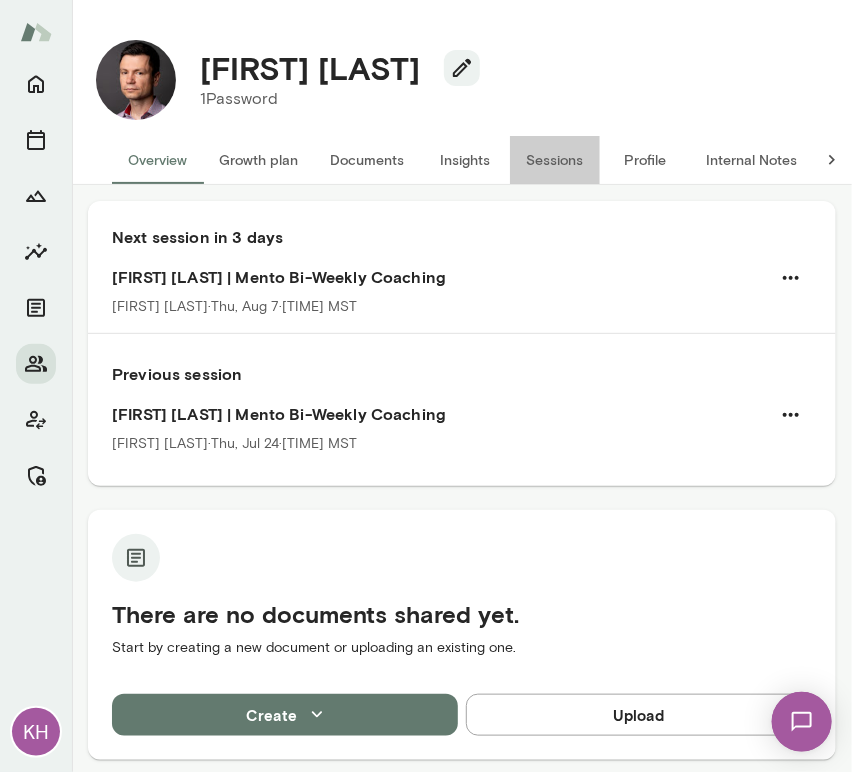 click on "Sessions" at bounding box center (555, 160) 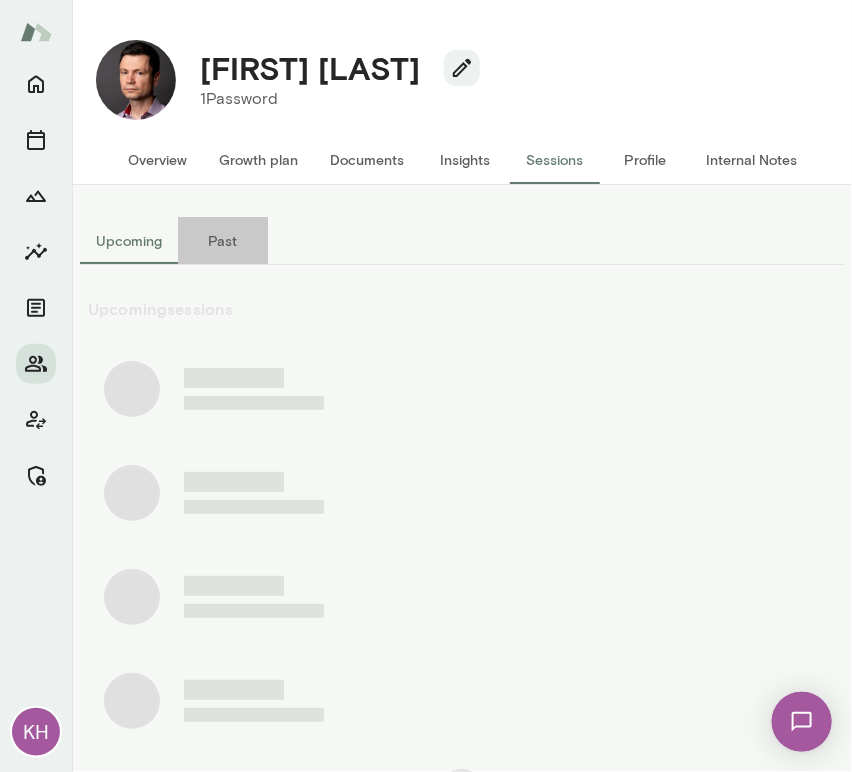 click on "Past" at bounding box center (223, 241) 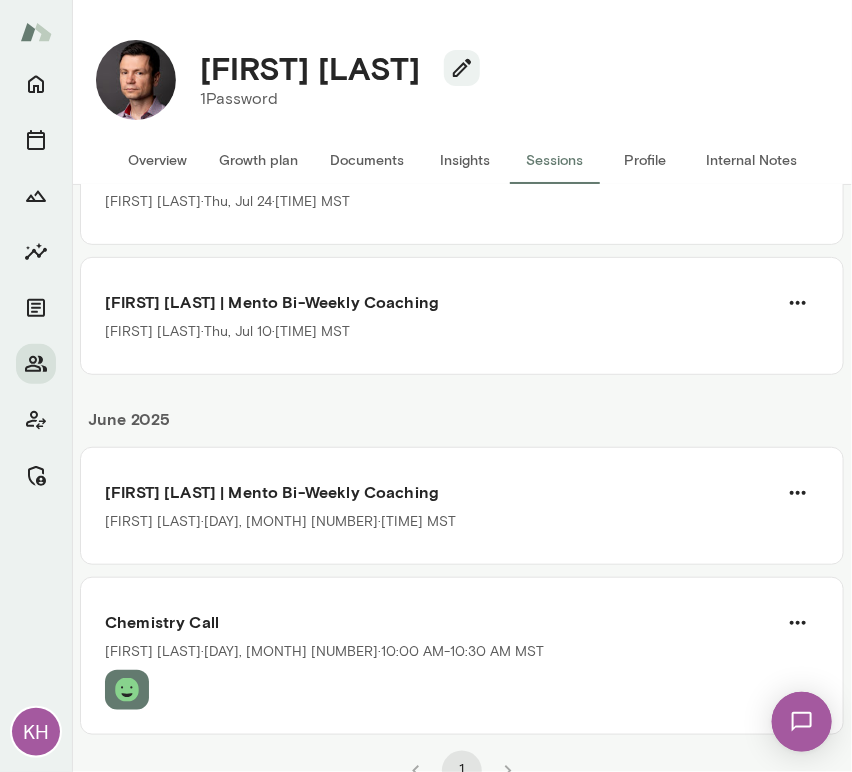 scroll, scrollTop: 227, scrollLeft: 0, axis: vertical 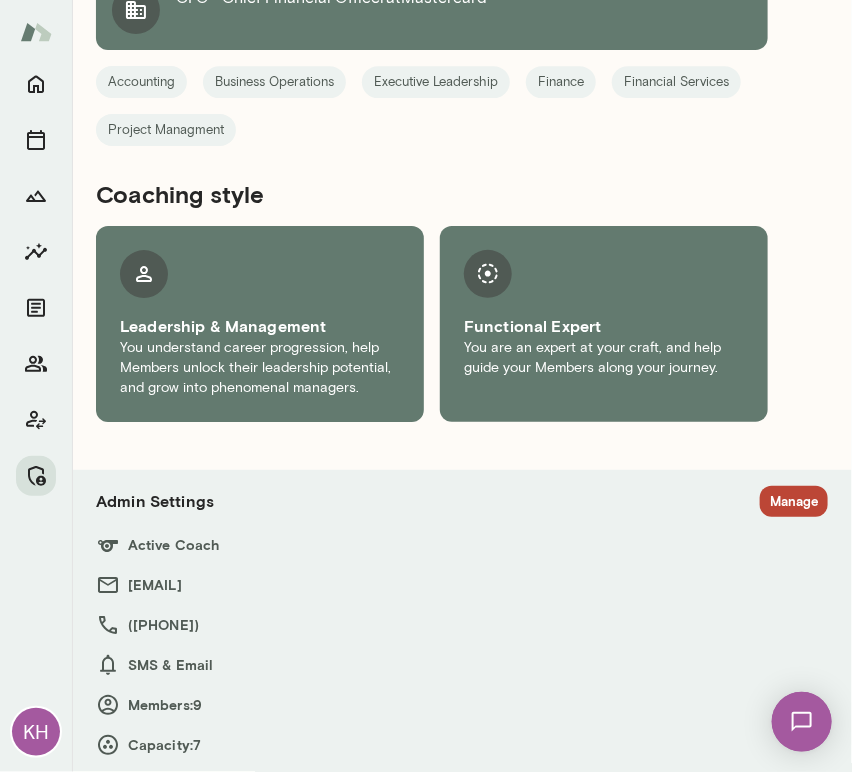 click on "Admin Settings Manage Active Coach [EMAIL] ([PHONE]) SMS & Email Members: [NUMBER] Capacity: [NUMBER]" at bounding box center [462, 621] 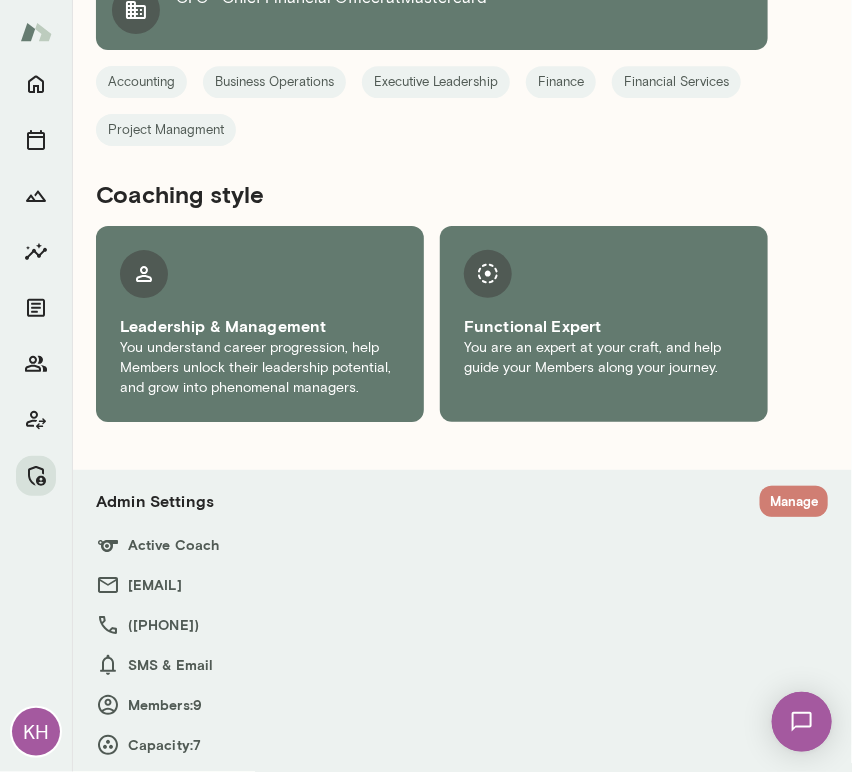 click on "Manage" at bounding box center (794, 501) 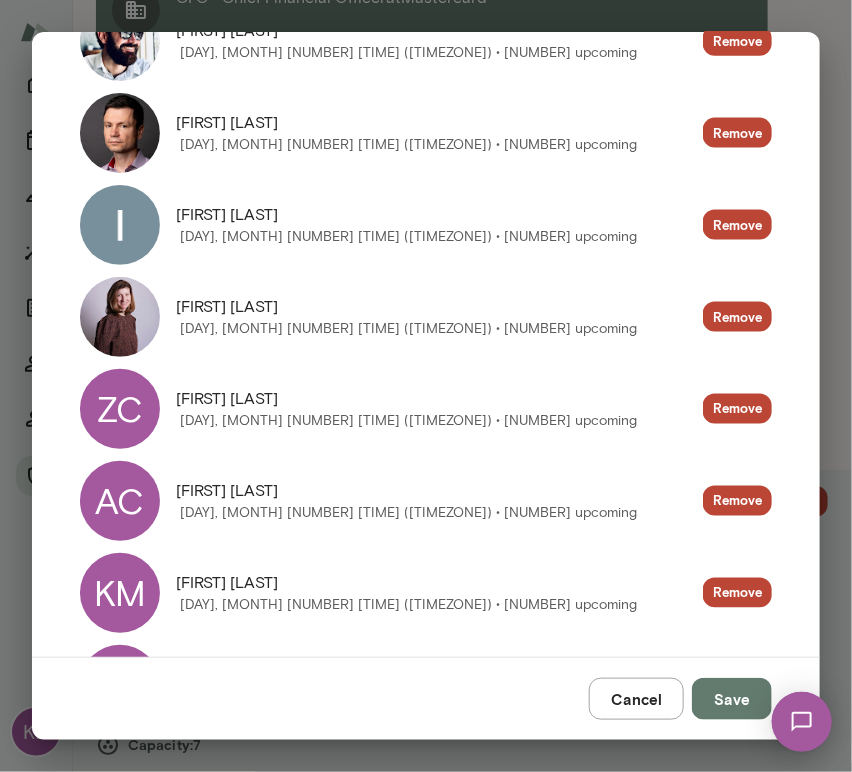 scroll, scrollTop: 650, scrollLeft: 0, axis: vertical 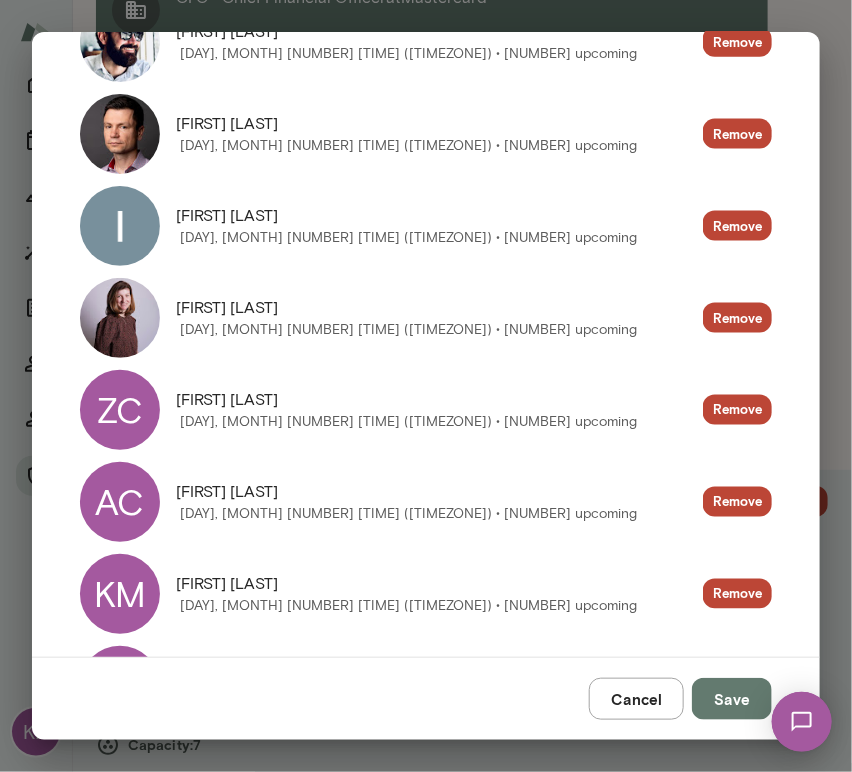 click on "ZC" at bounding box center [120, 410] 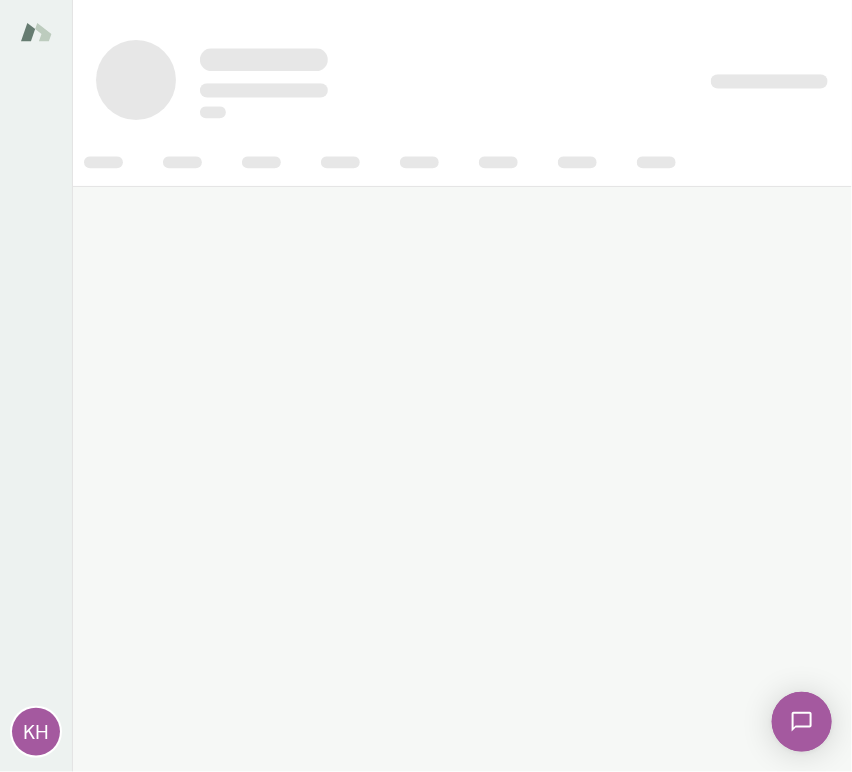 scroll, scrollTop: 0, scrollLeft: 0, axis: both 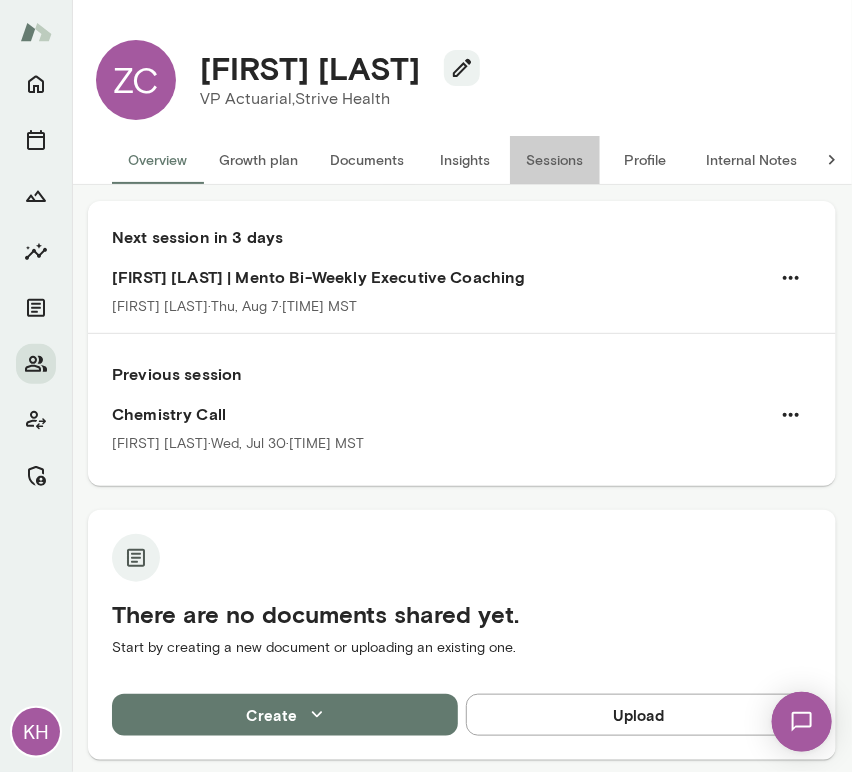 click on "Sessions" at bounding box center (555, 160) 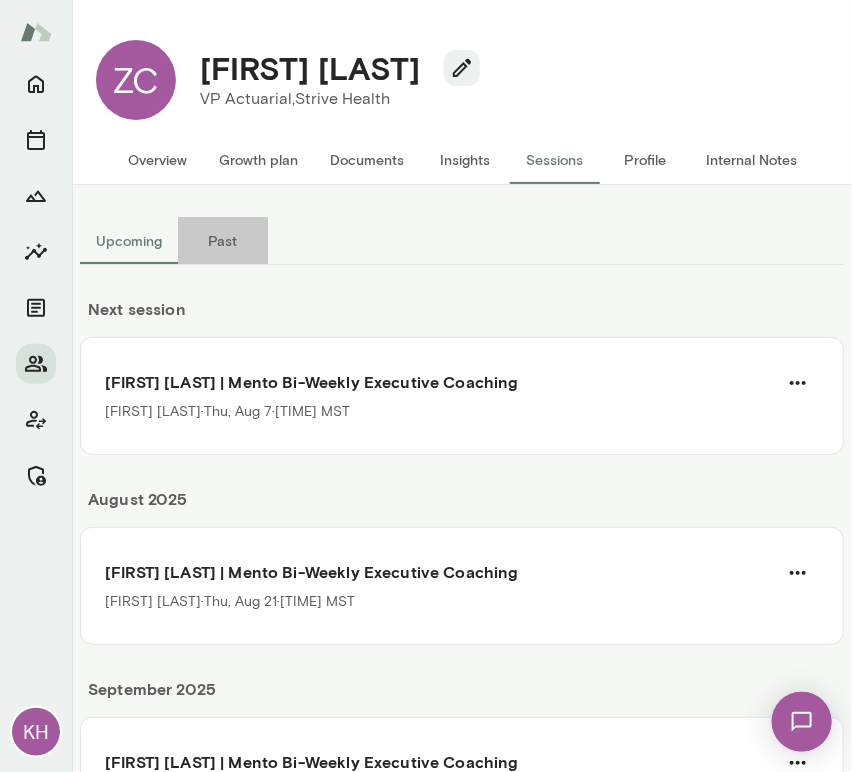 click on "Past" at bounding box center [223, 241] 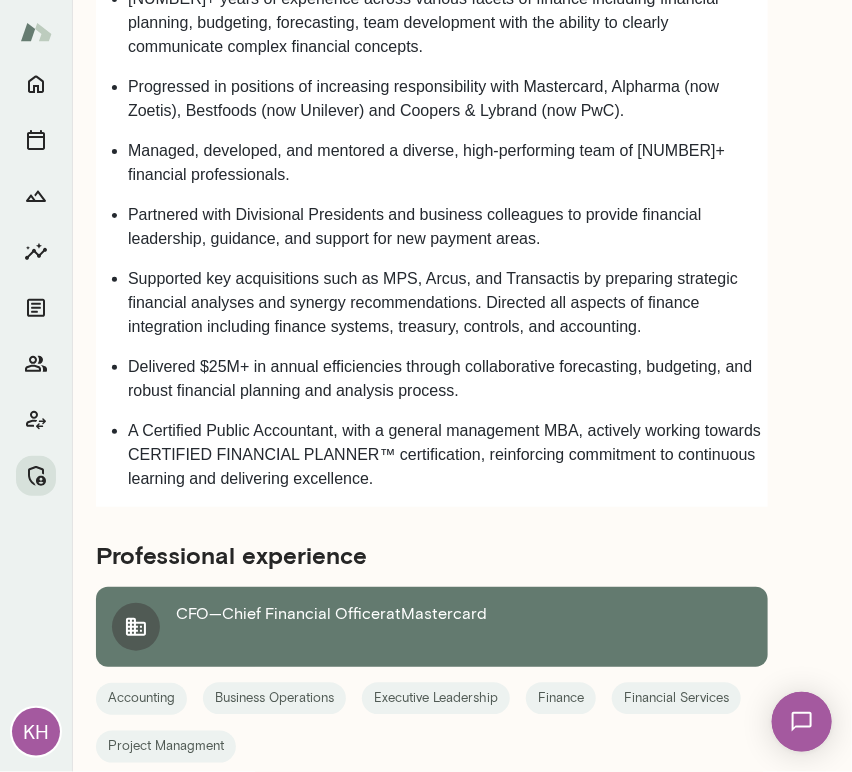 scroll, scrollTop: 1504, scrollLeft: 0, axis: vertical 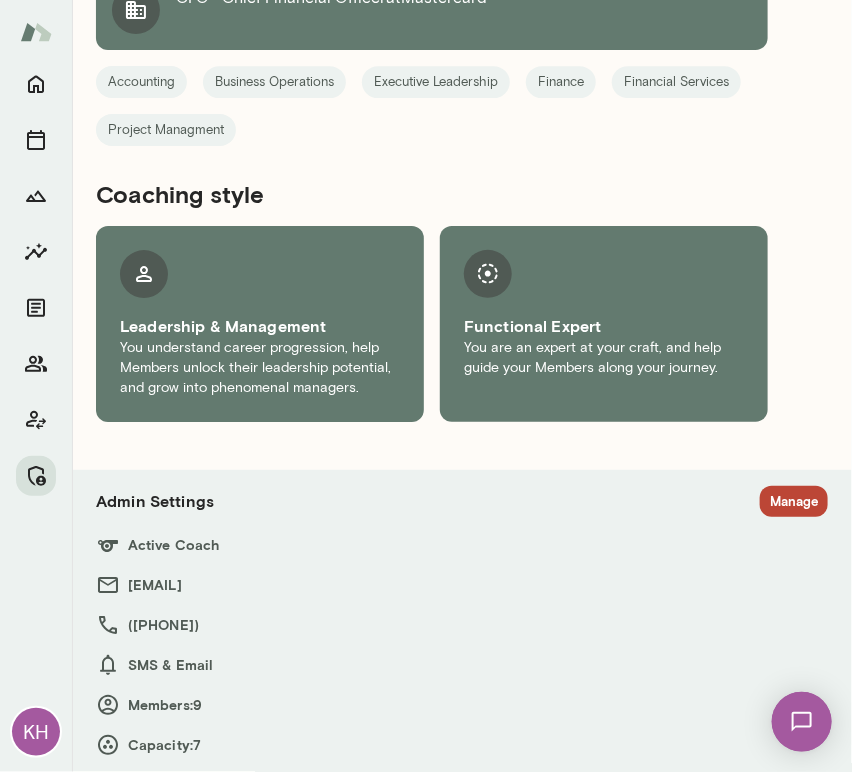 click on "Admin Settings Manage Active Coach [EMAIL] ([PHONE]) SMS & Email Members: [NUMBER] Capacity: [NUMBER]" at bounding box center (462, 621) 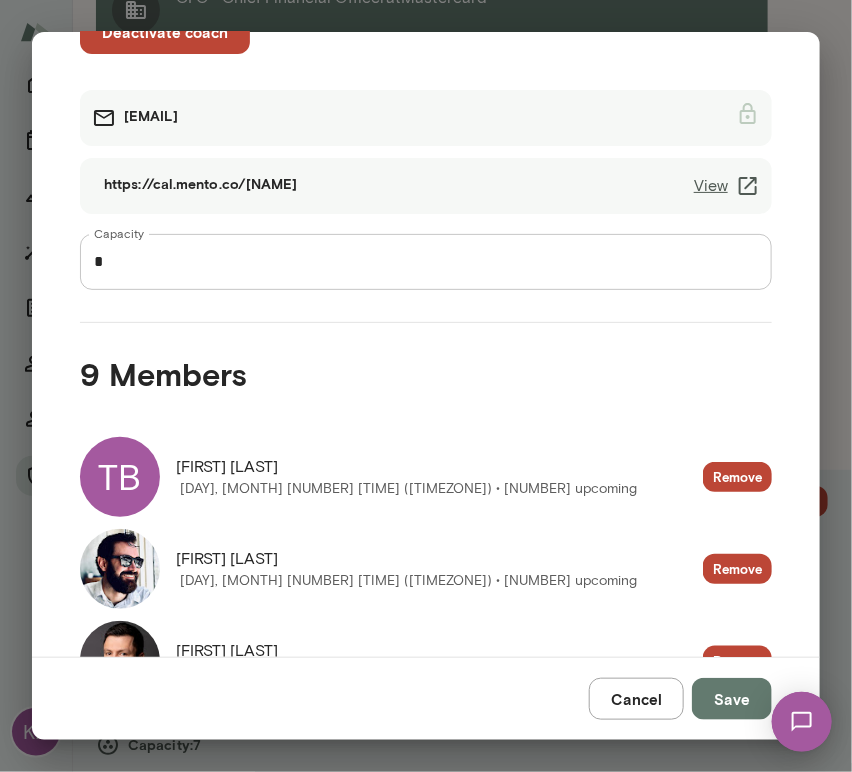 scroll, scrollTop: 124, scrollLeft: 0, axis: vertical 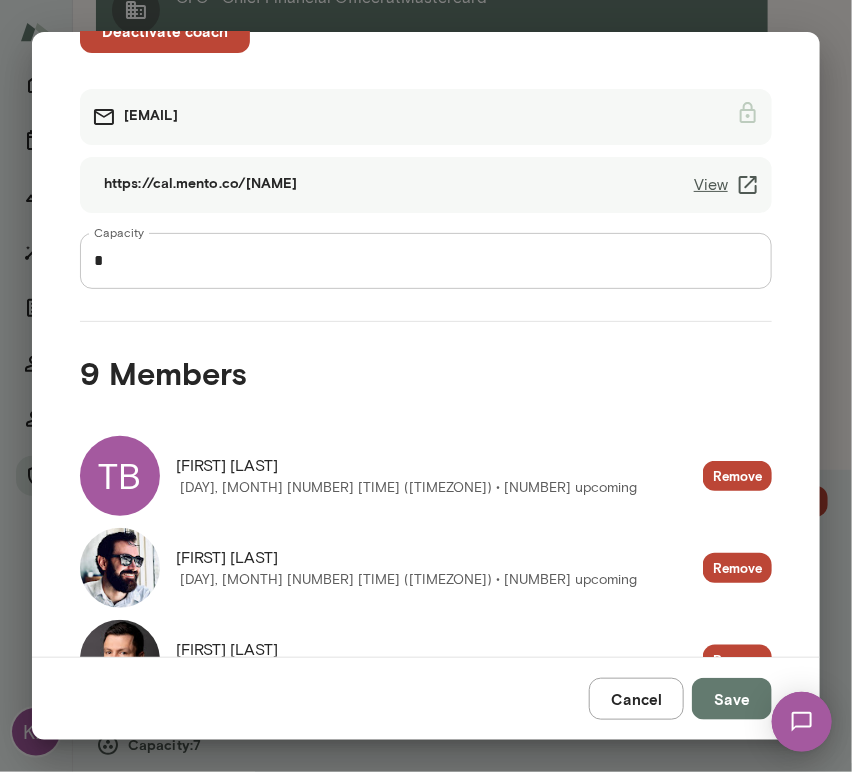 click on "TB" at bounding box center (120, 476) 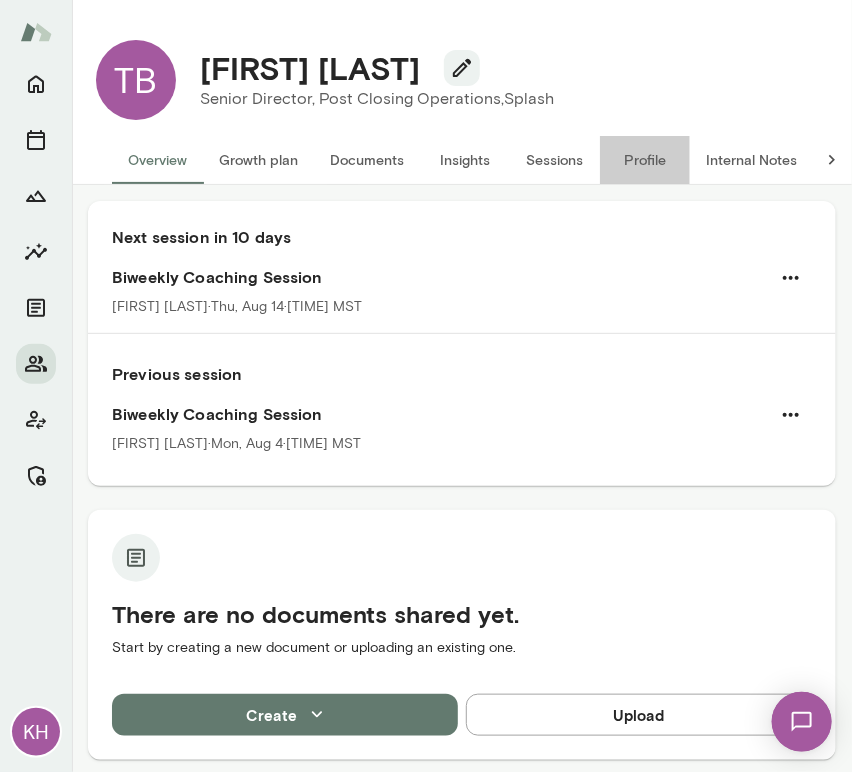 click on "Profile" at bounding box center [645, 160] 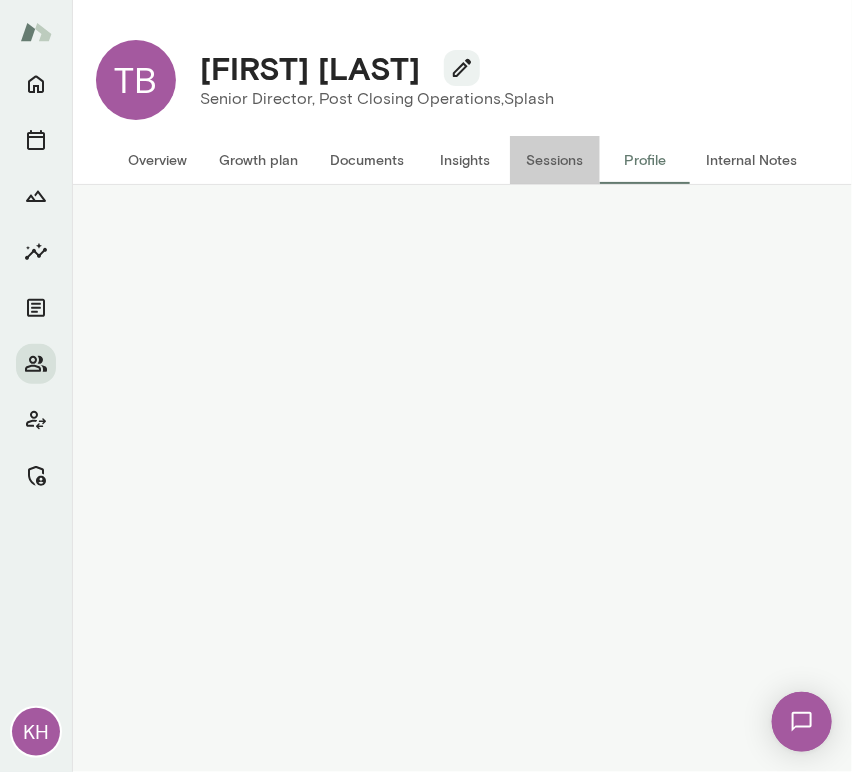 click on "Sessions" at bounding box center (555, 160) 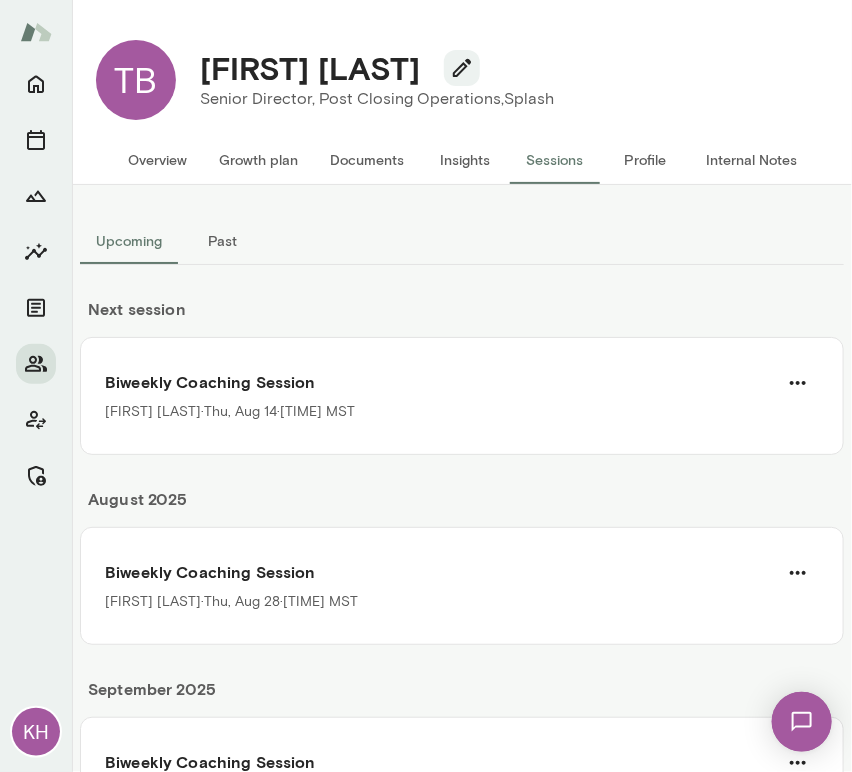 click on "Past" at bounding box center (223, 241) 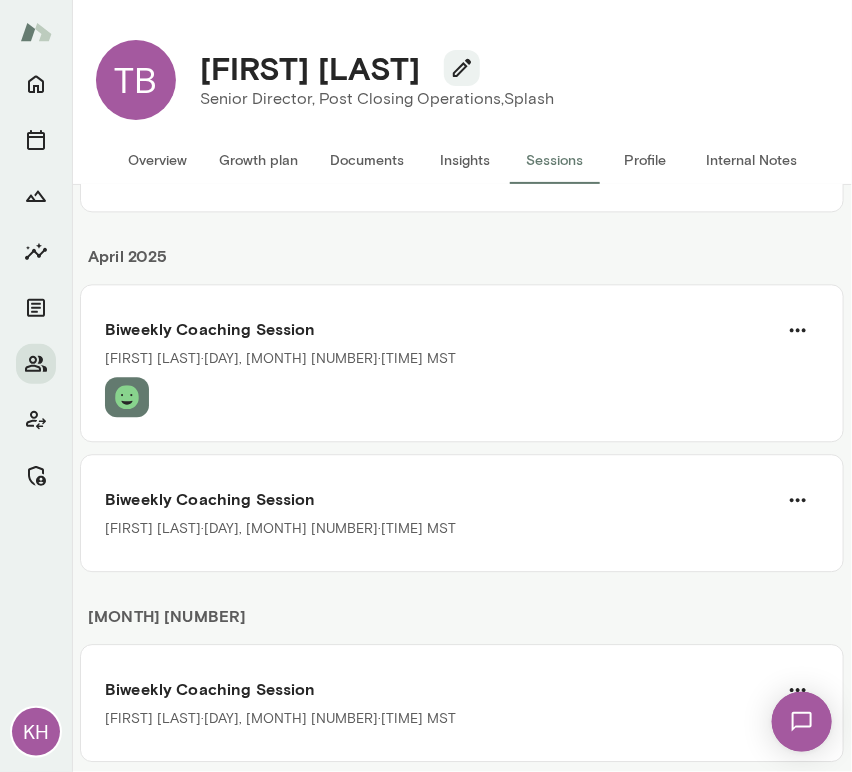 scroll, scrollTop: 2055, scrollLeft: 0, axis: vertical 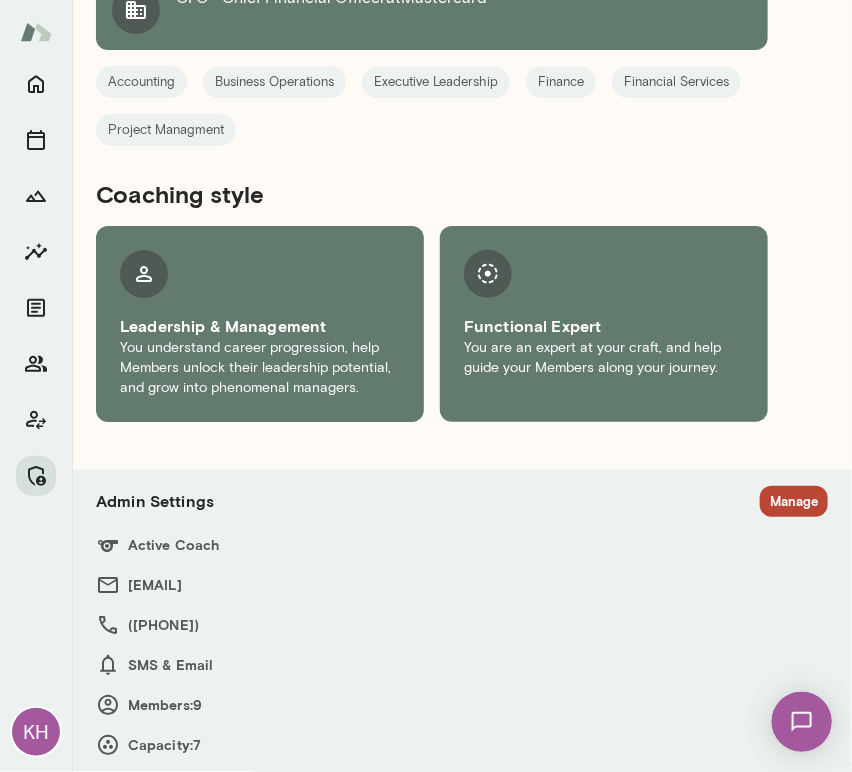 click on "Manage" at bounding box center (794, 501) 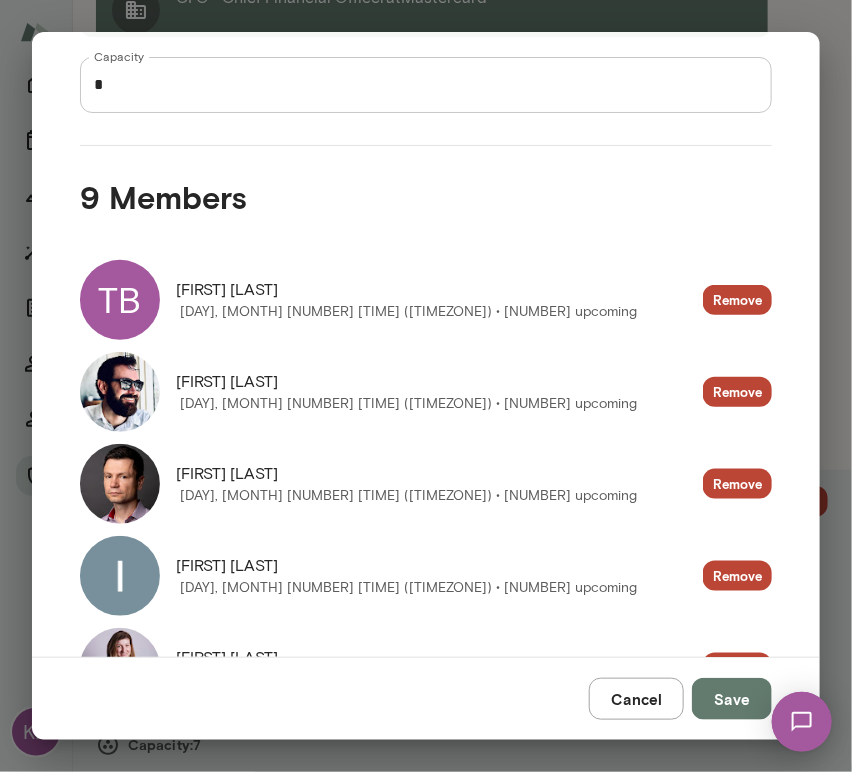 scroll, scrollTop: 304, scrollLeft: 0, axis: vertical 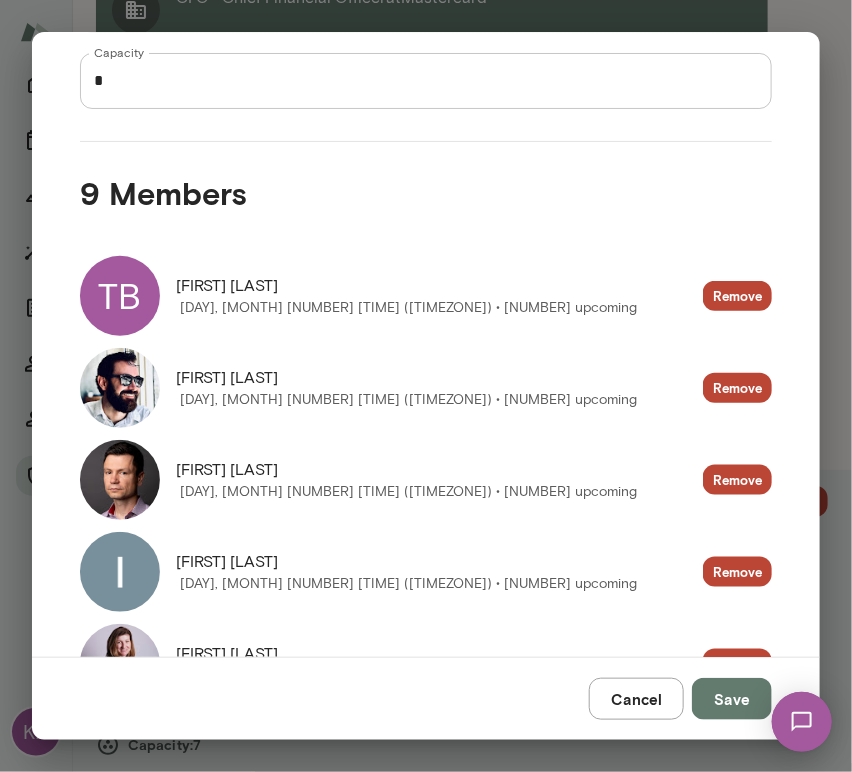click on "[DAY], [MONTH] [NUMBER] [TIME] ([TIMEZONE]) • [NUMBER] upcoming" at bounding box center (406, 400) 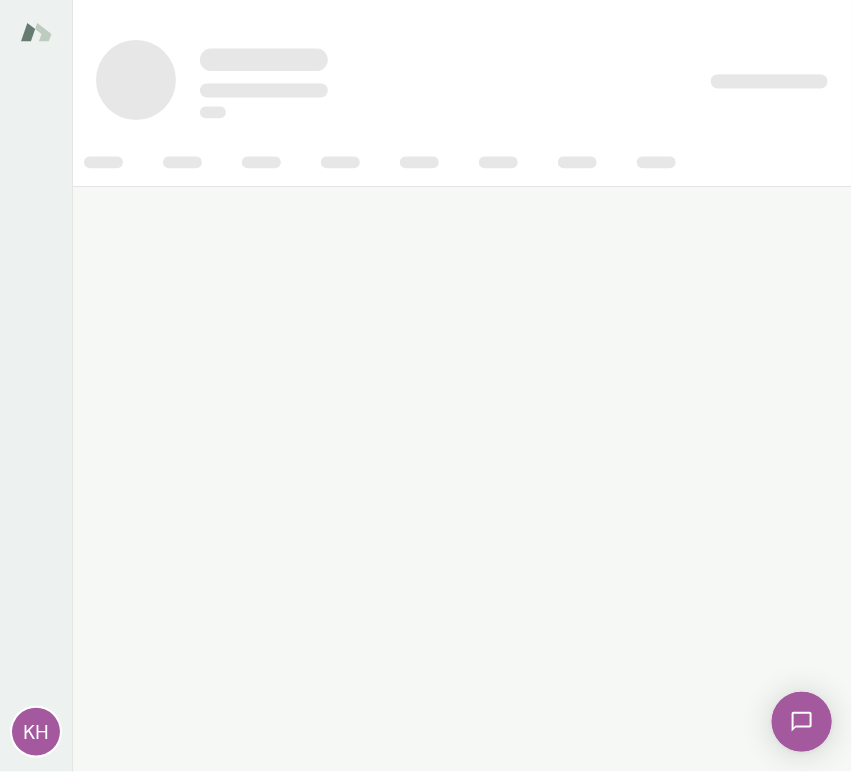 scroll, scrollTop: 0, scrollLeft: 0, axis: both 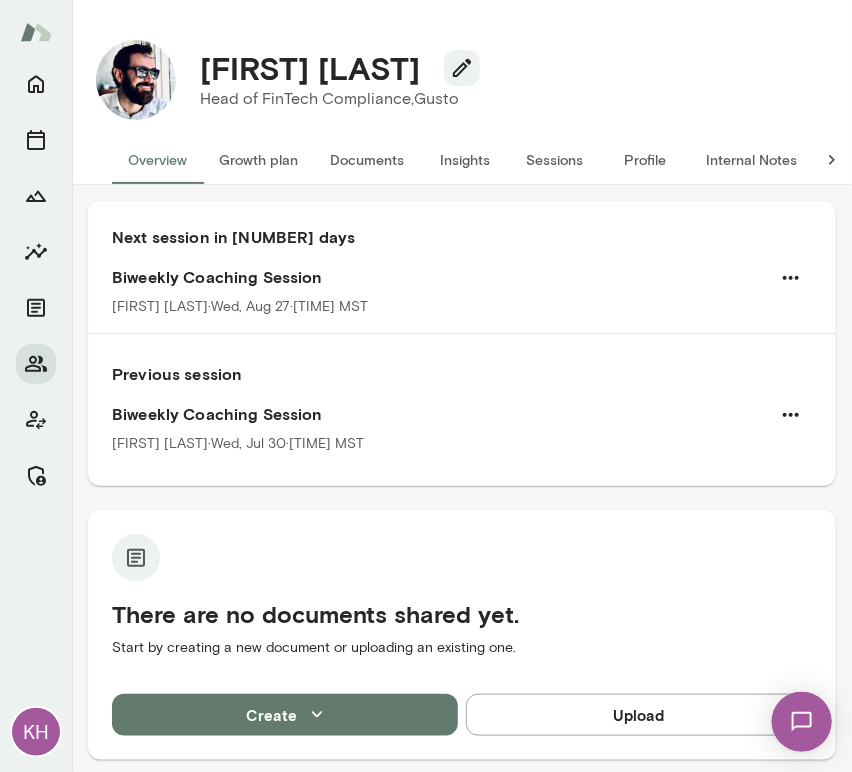 click on "Sessions" at bounding box center [555, 160] 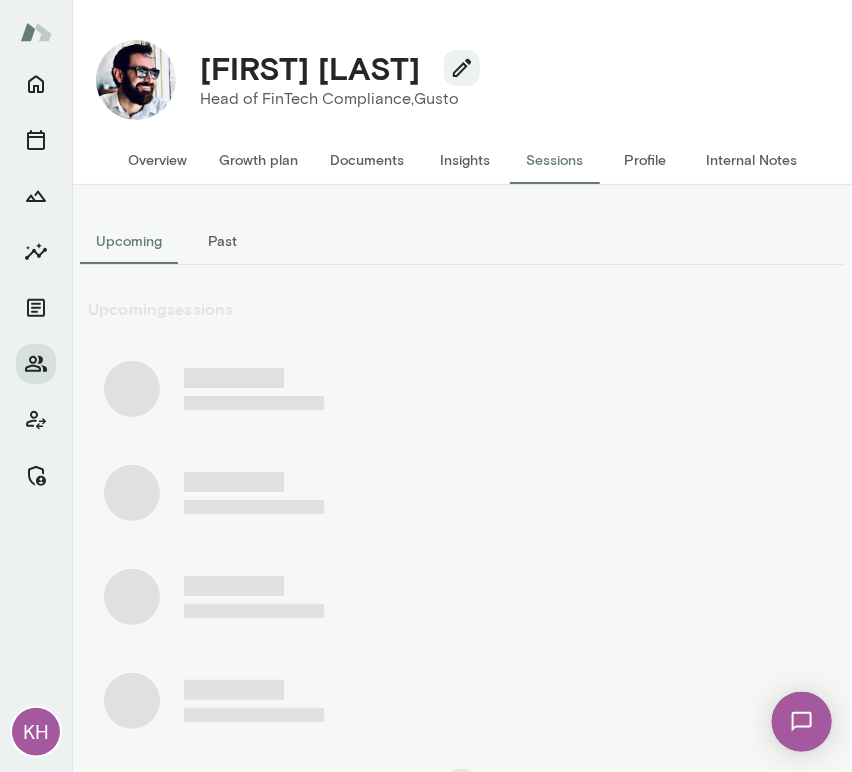 click on "Past" at bounding box center [223, 241] 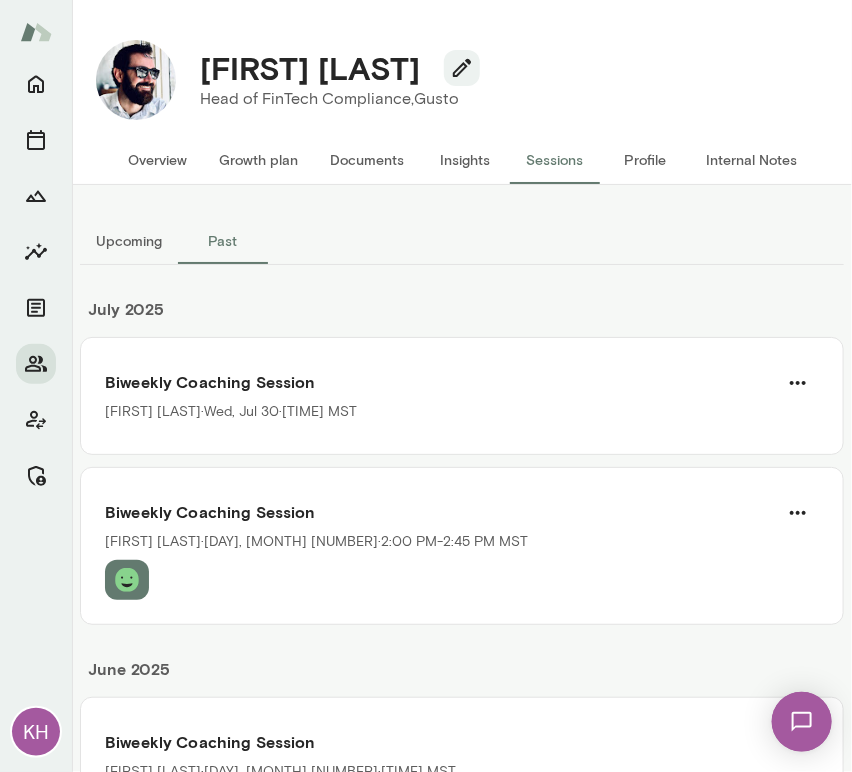 scroll, scrollTop: 627, scrollLeft: 0, axis: vertical 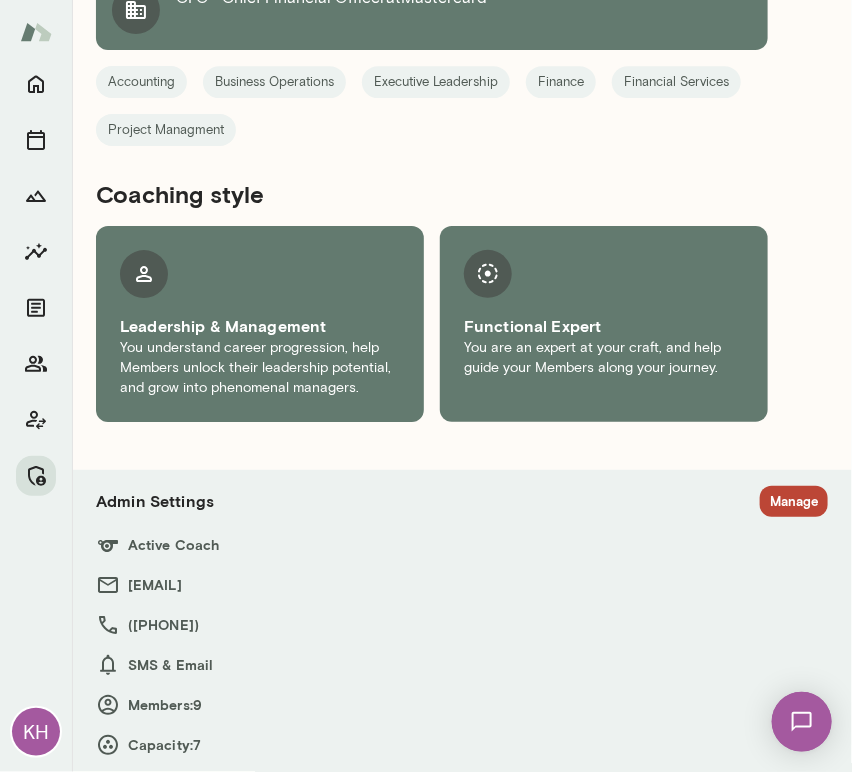click on "Active Coach" at bounding box center [462, 545] 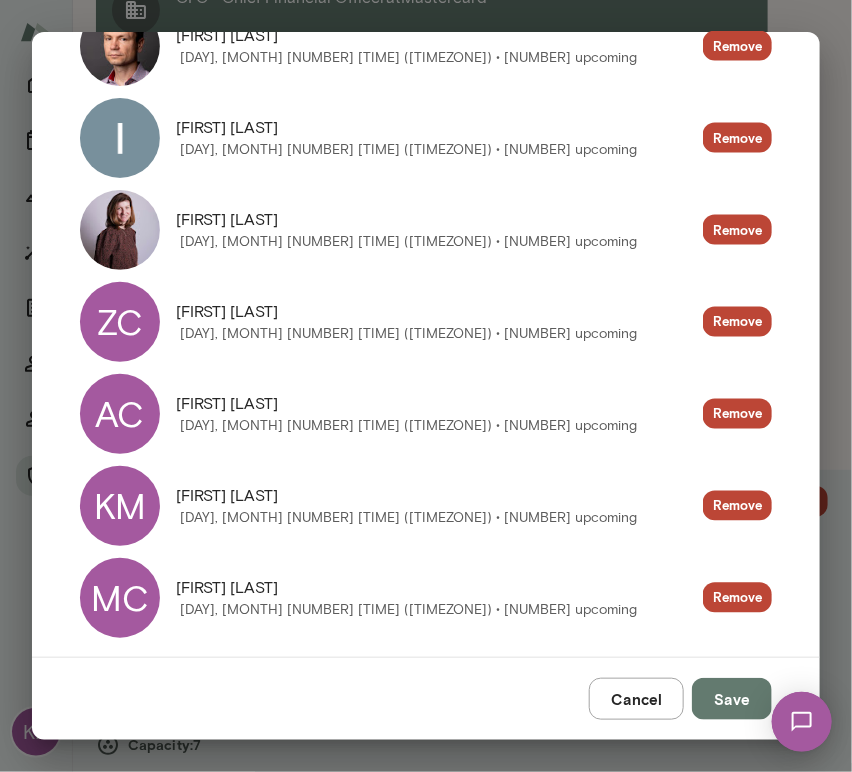 scroll, scrollTop: 767, scrollLeft: 0, axis: vertical 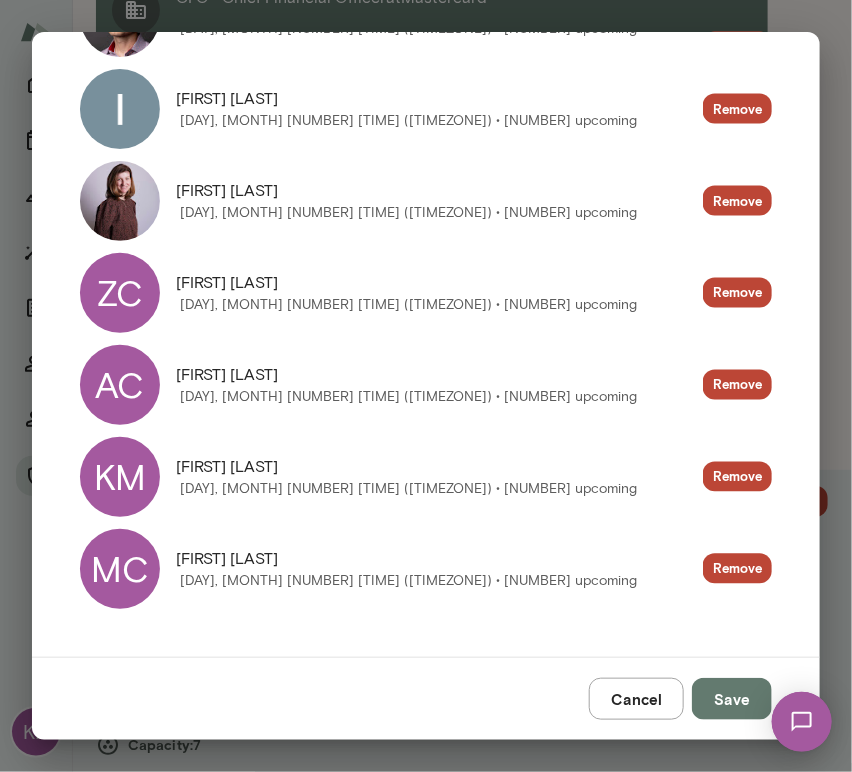click on "KM" at bounding box center [120, 477] 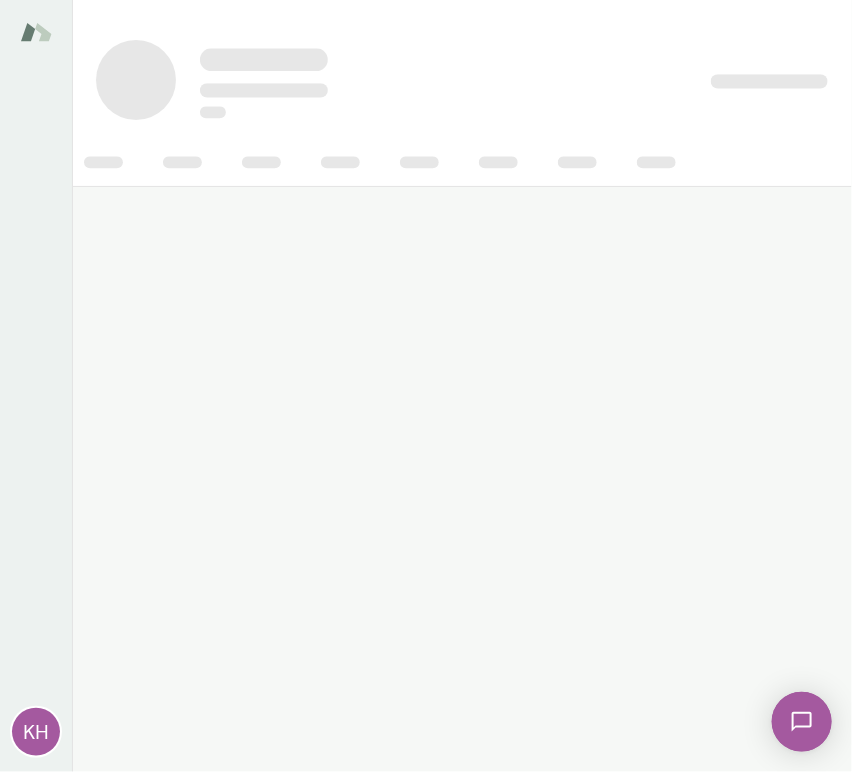 scroll, scrollTop: 0, scrollLeft: 0, axis: both 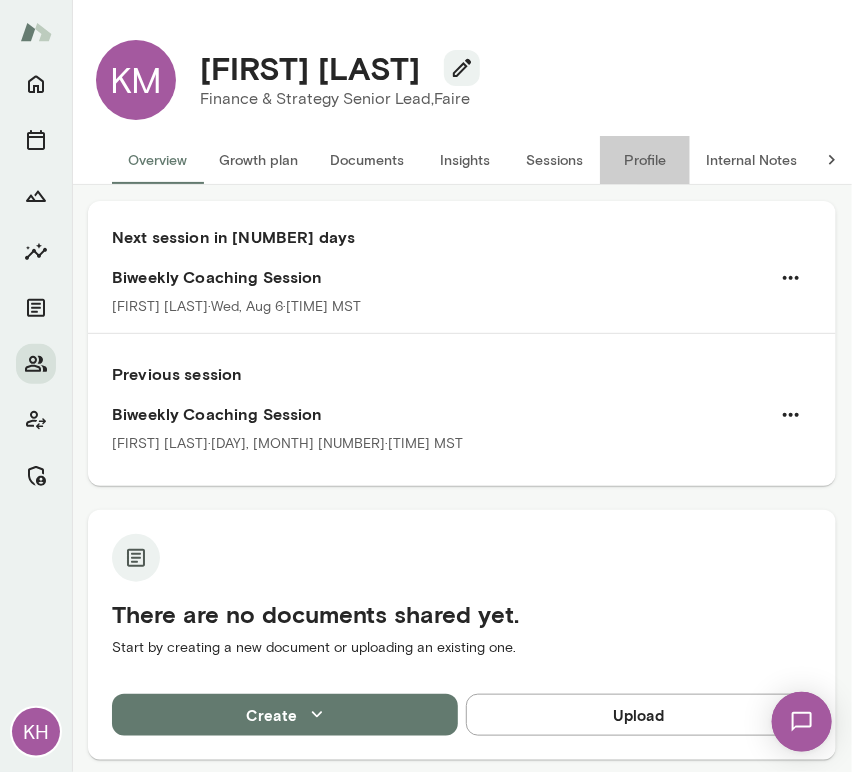 click on "Profile" at bounding box center (645, 160) 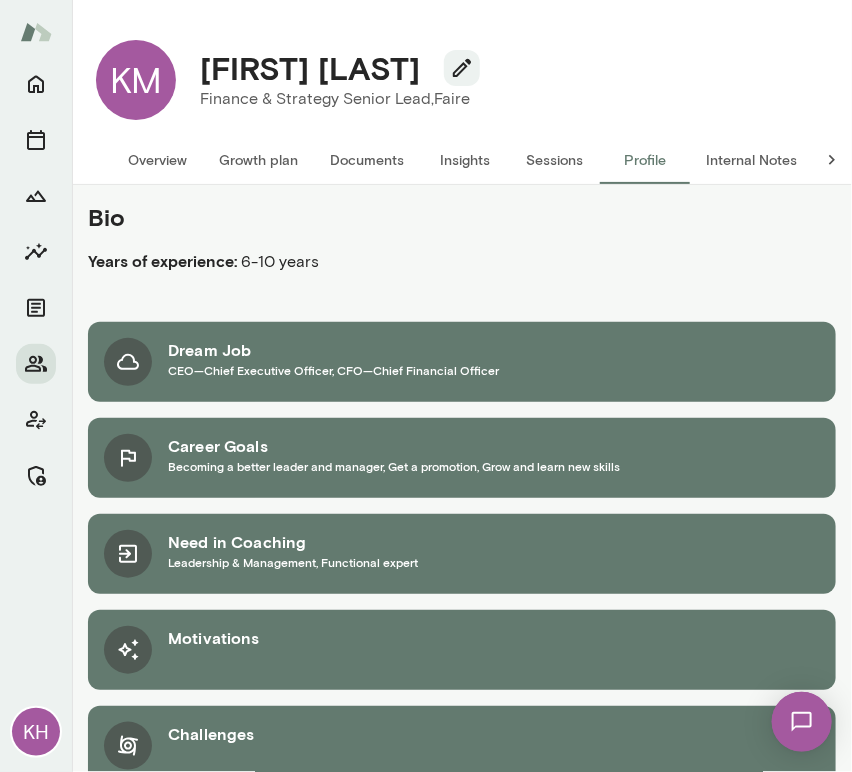 click on "Sessions" at bounding box center [555, 160] 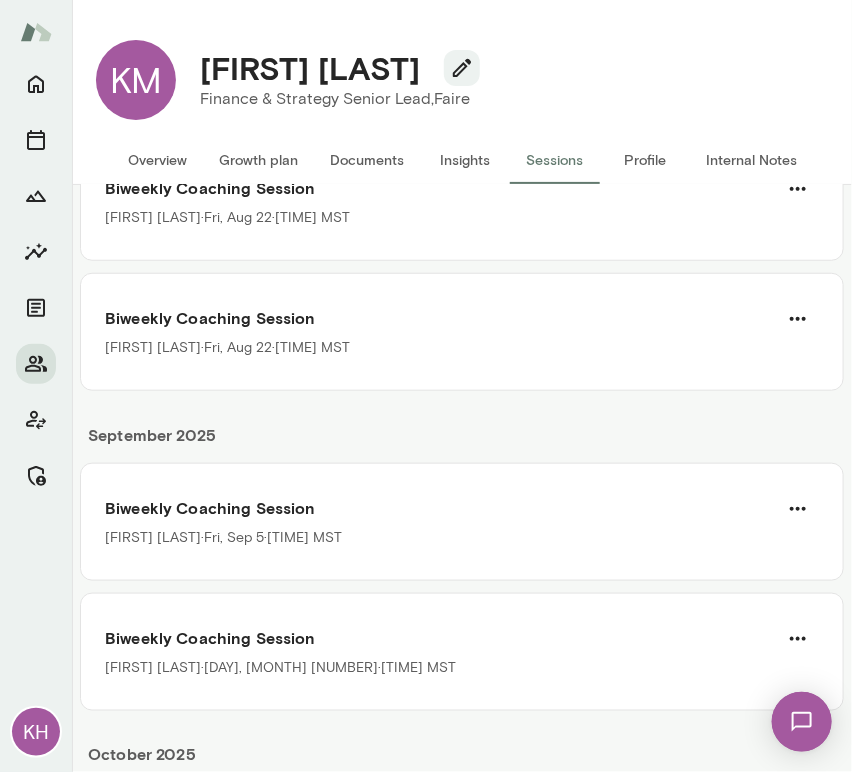 scroll, scrollTop: 0, scrollLeft: 0, axis: both 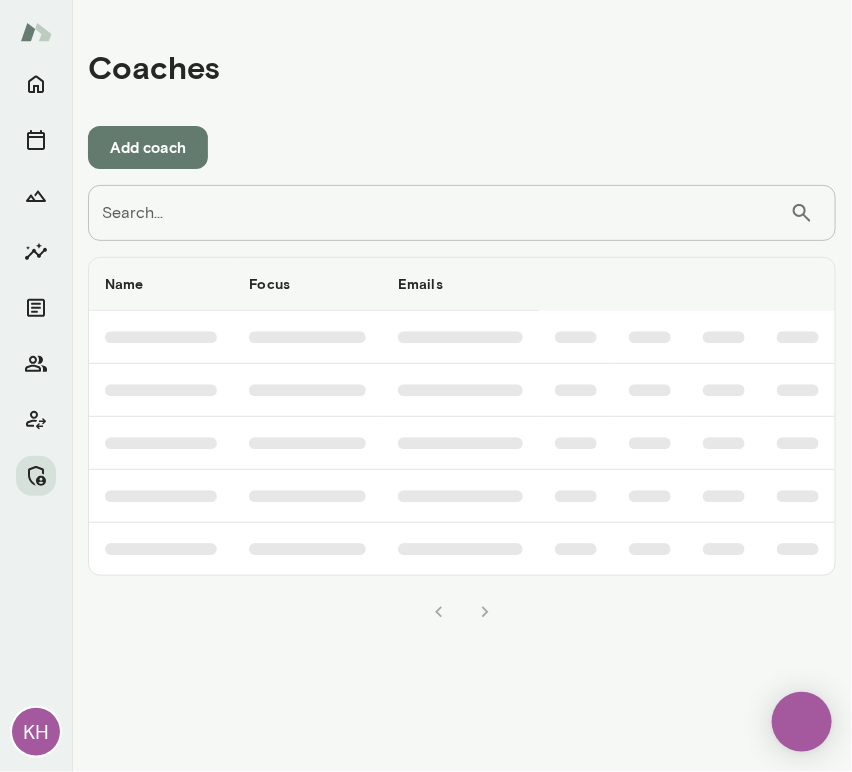 click on "Search..." at bounding box center [439, 213] 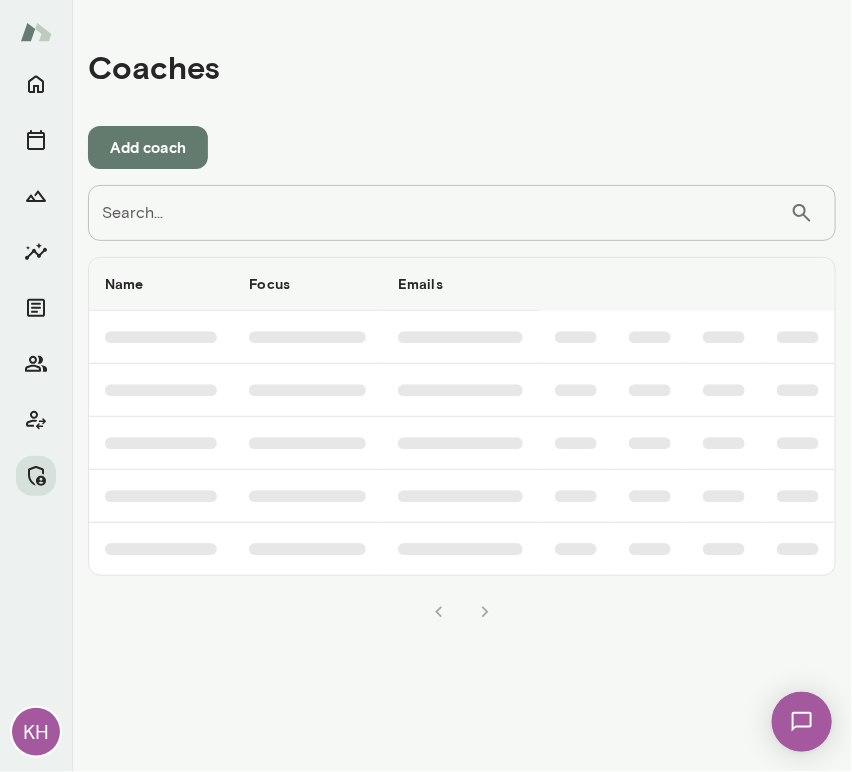 scroll, scrollTop: 0, scrollLeft: 0, axis: both 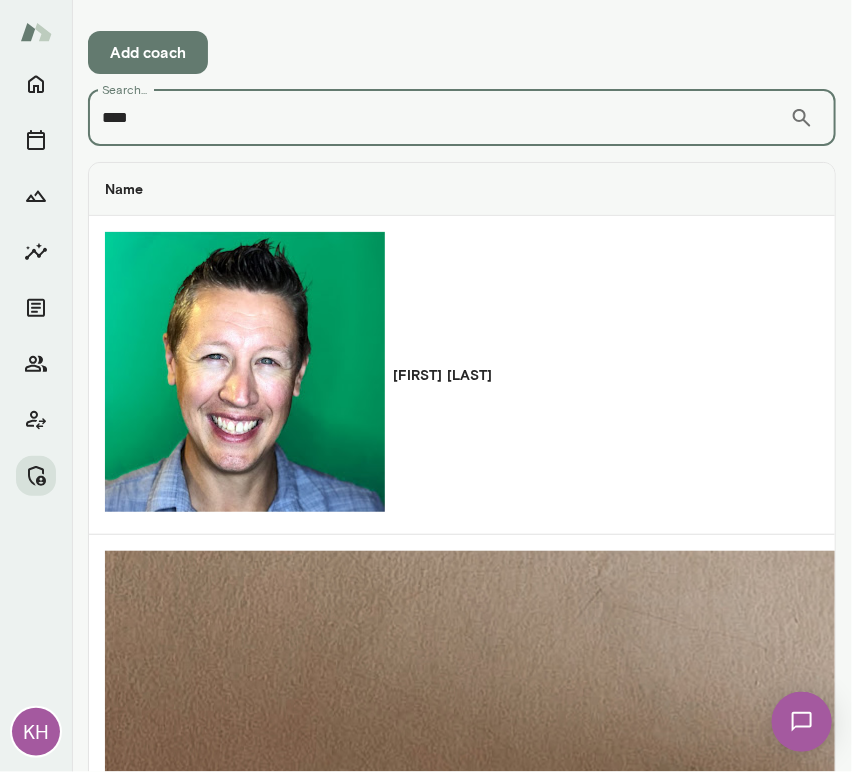 type on "***" 